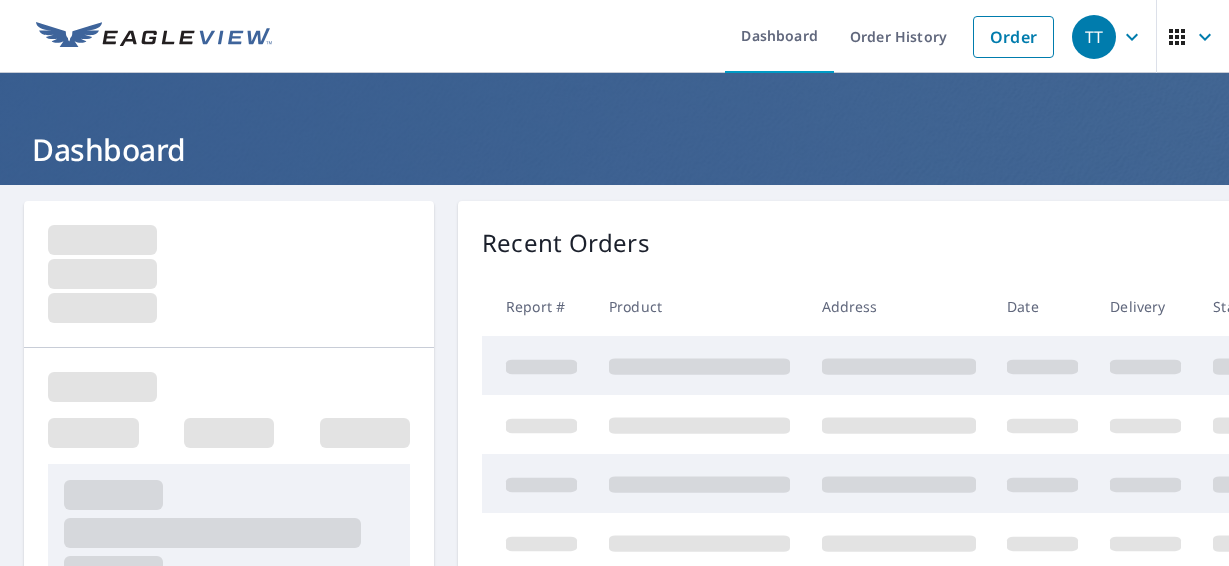 scroll, scrollTop: 0, scrollLeft: 0, axis: both 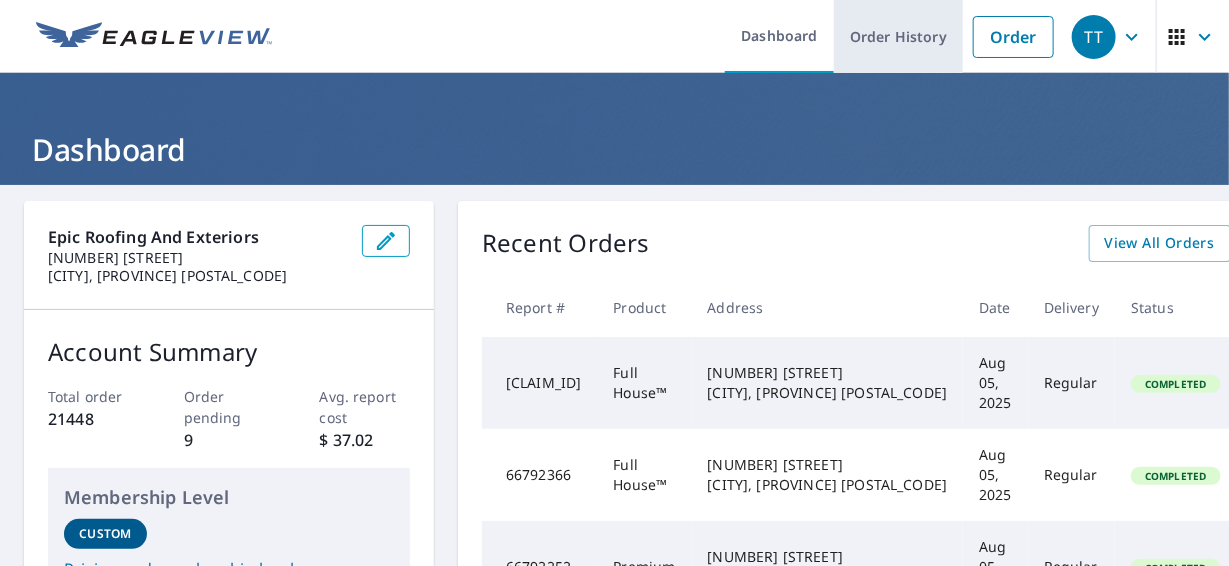 click on "Order History" at bounding box center (898, 36) 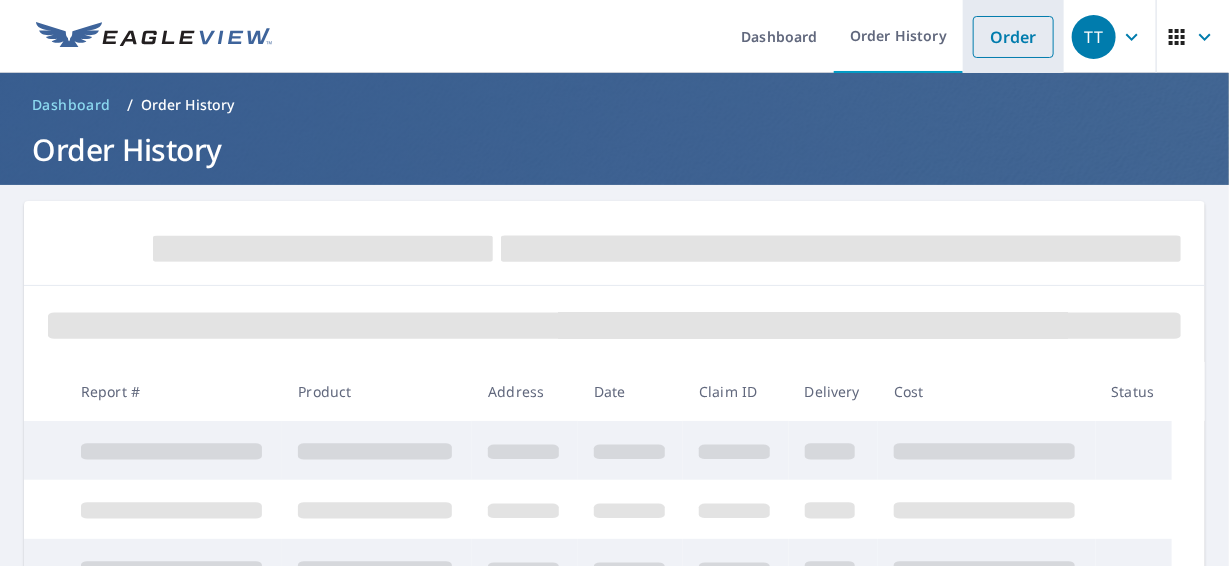 click on "Order" at bounding box center [1013, 37] 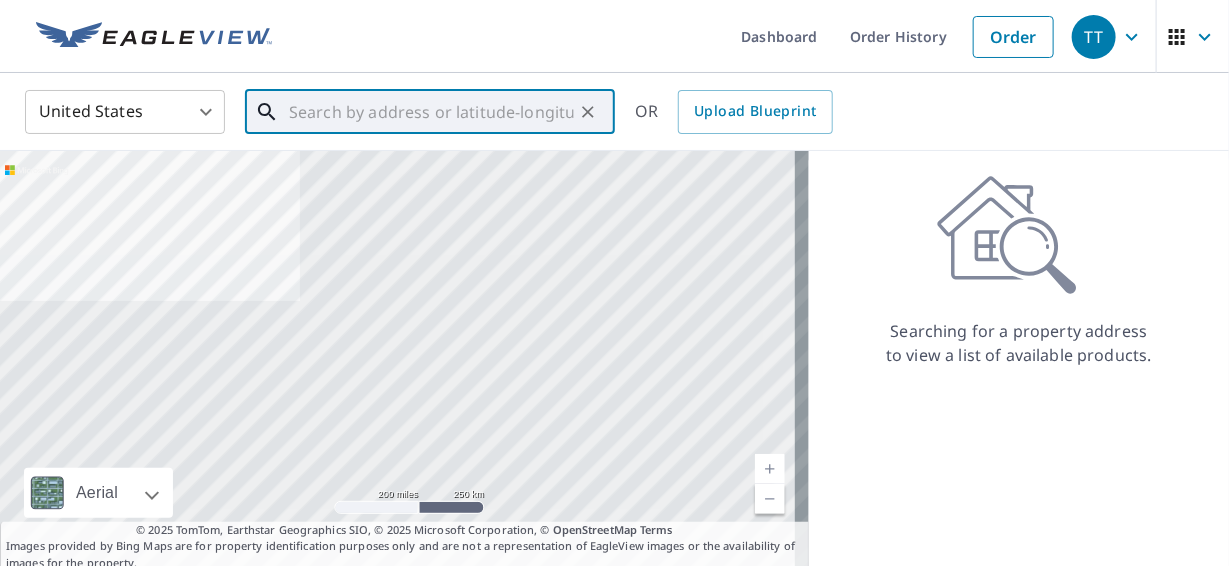 click at bounding box center [431, 112] 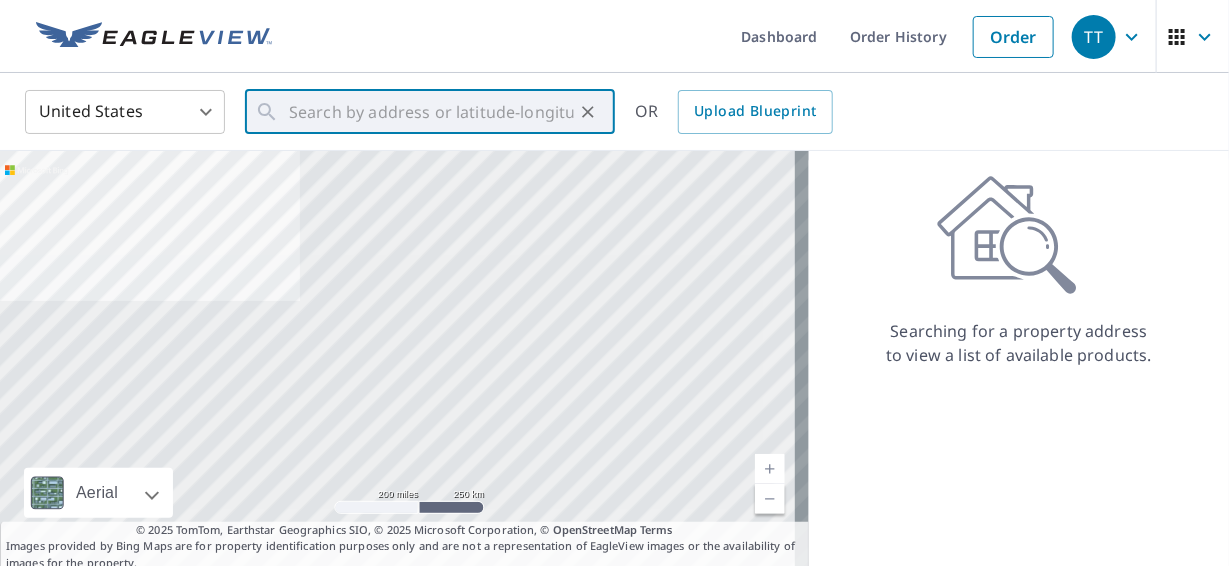 click on "Dashboard Order History Order TT United States US ​ ​ OR Upload Blueprint Aerial Road A standard road map Aerial A detailed look from above Labels Labels 200 miles 250 km © 2025 TomTom, Earthstar Geographics  SIO, © 2025 Microsoft Corporation Terms © 2025 TomTom, Earthstar Geographics SIO, © 2025 Microsoft Corporation, ©   OpenStreetMap   Terms Images provided by Bing Maps are for property identification purposes only and are not a representation of EagleView images or the availability of images for the property. Searching for a property address to view a list of available products. Terms of Use  |  Privacy Policy © 2025 Eagle View Technologies, Inc. and Pictometry International Corp. All Rights Reserved. Reports issued by EagleView Technologies are covered by   one or more international and U.S. patents and pending applications, including U.S. Patent Nos. 8,078,436; 8,145,578; 8,170,840; 8,209,152;" at bounding box center (614, 283) 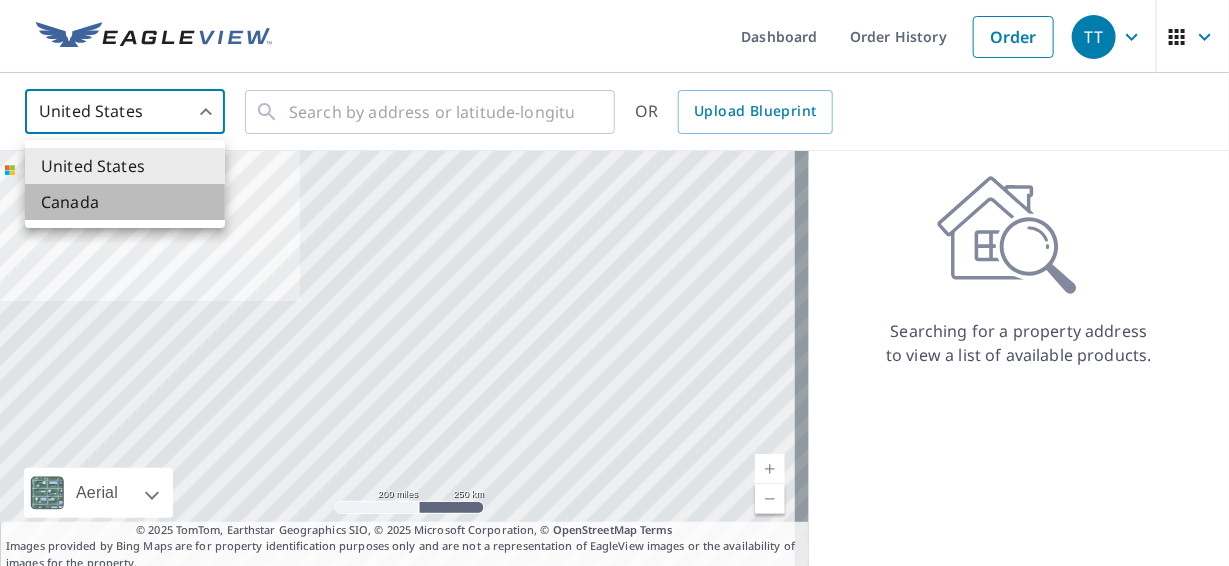 click on "Canada" at bounding box center [125, 202] 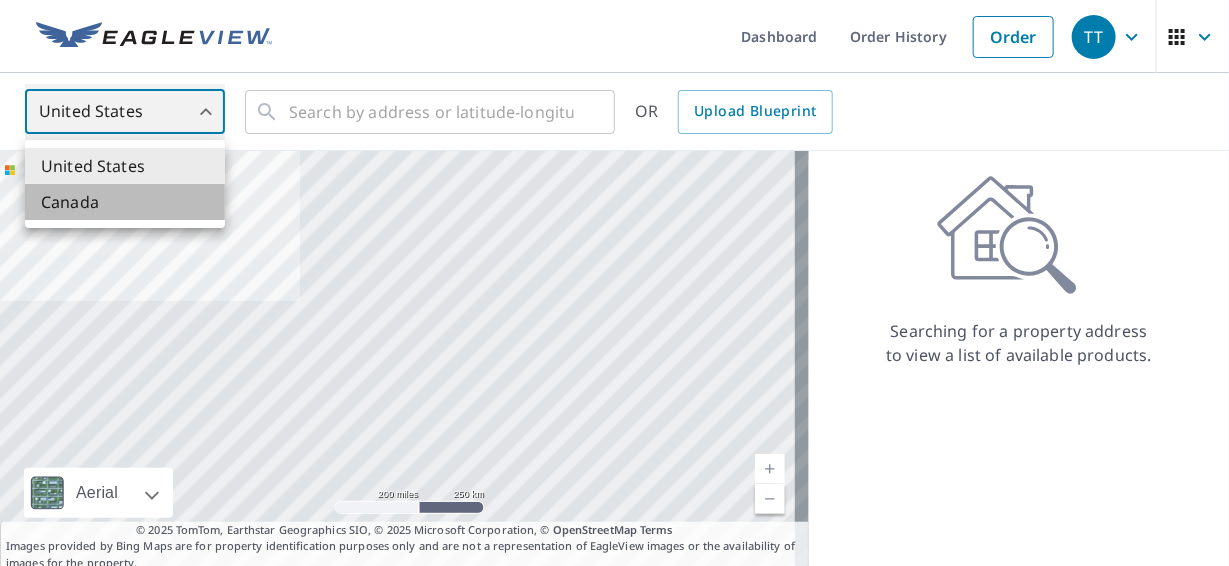type on "CA" 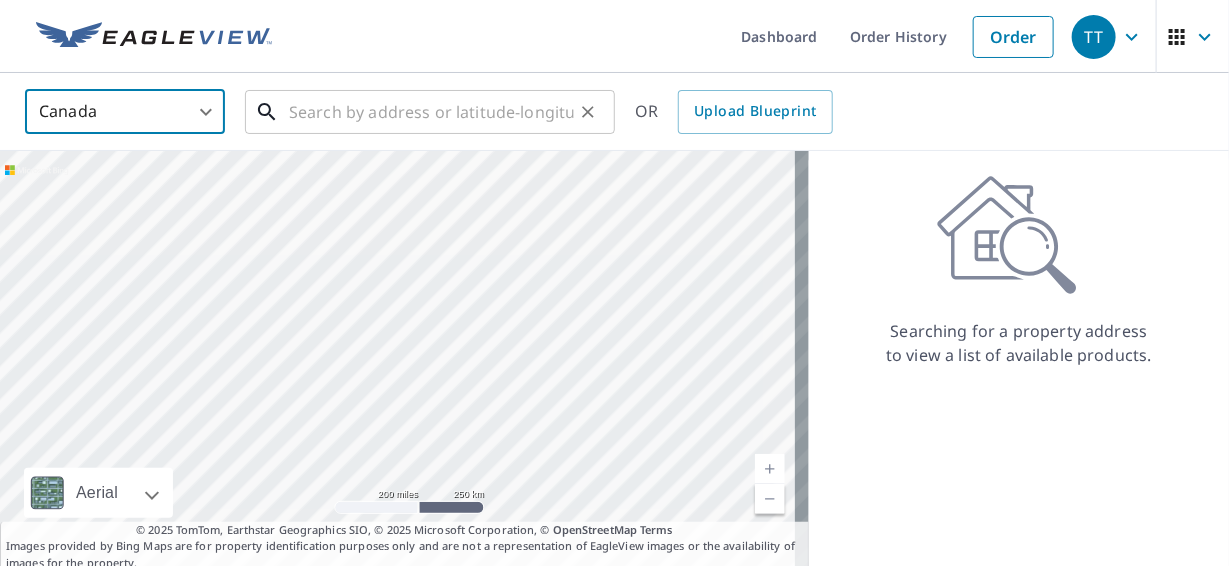 click at bounding box center [431, 112] 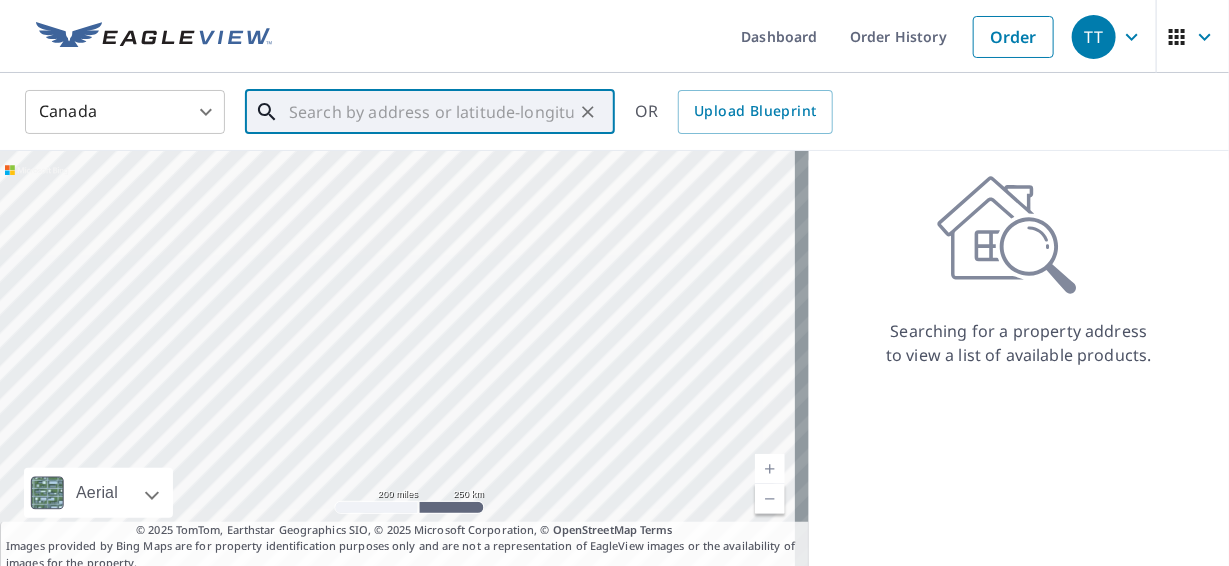 paste on "[NUMBER] [STREET]" 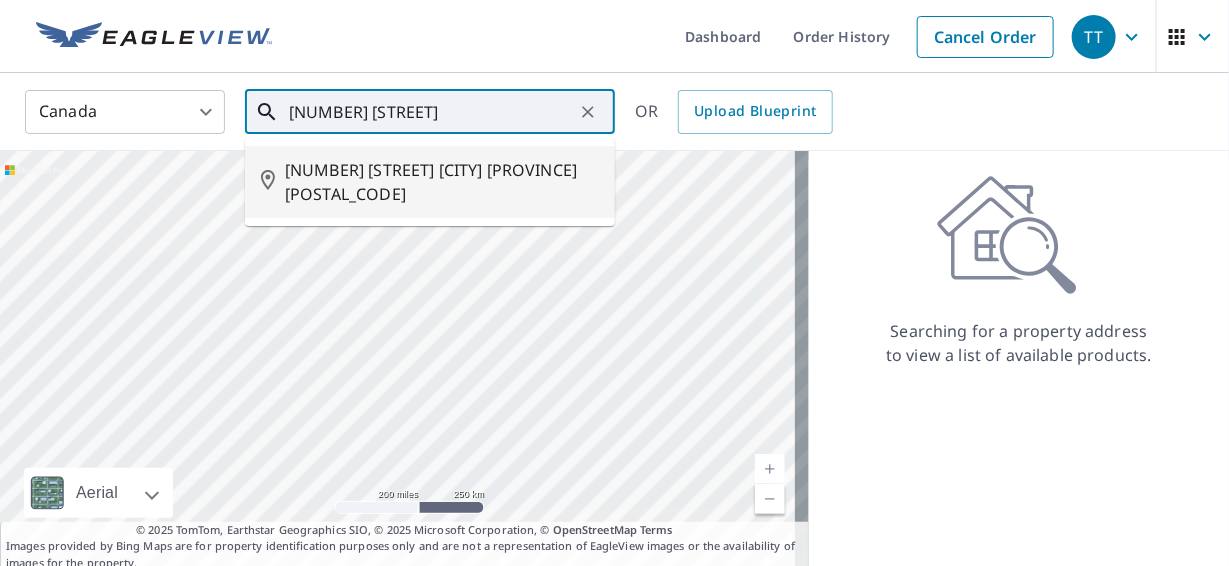 click on "[NUMBER] [STREET] [CITY] [PROVINCE] [POSTAL_CODE]" at bounding box center [442, 182] 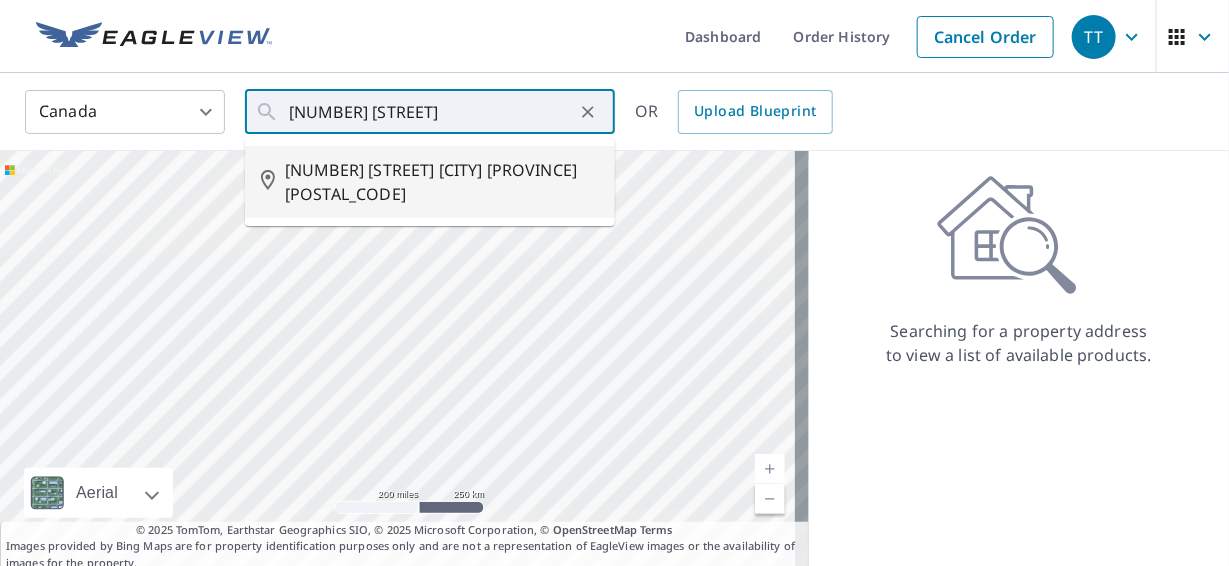 type on "[NUMBER] [STREET] [CITY] [PROVINCE] [POSTAL_CODE]" 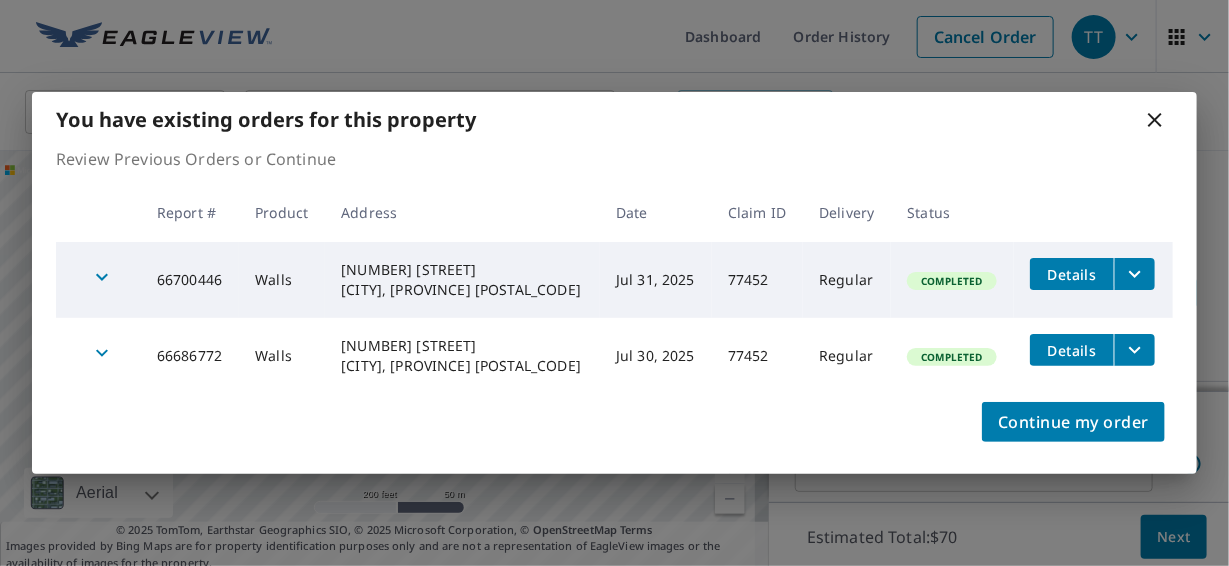 click 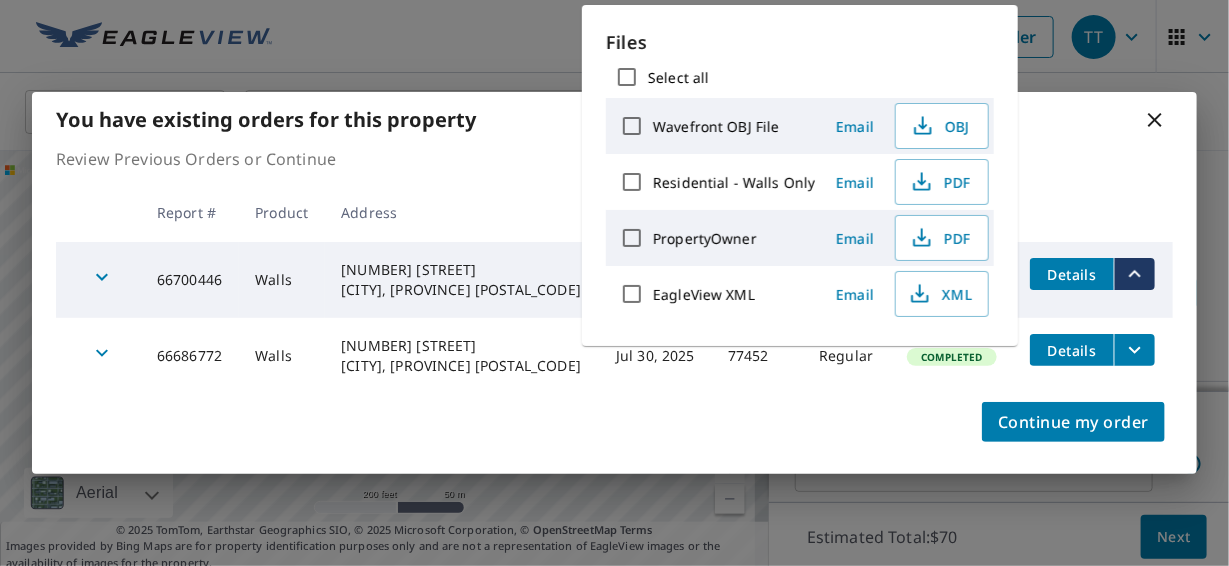 click 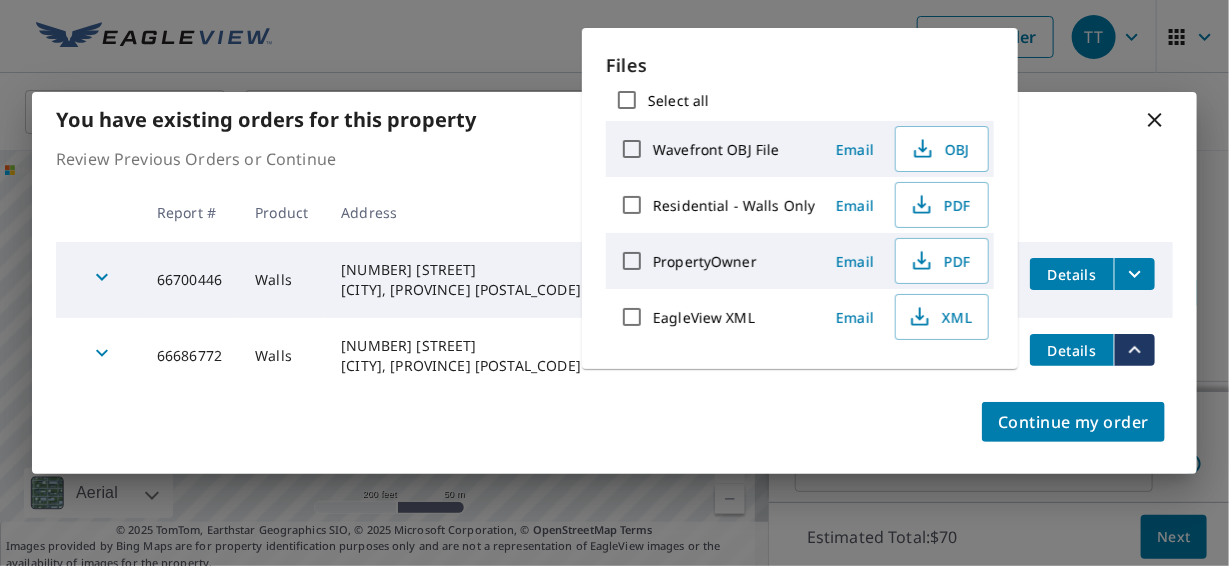 click 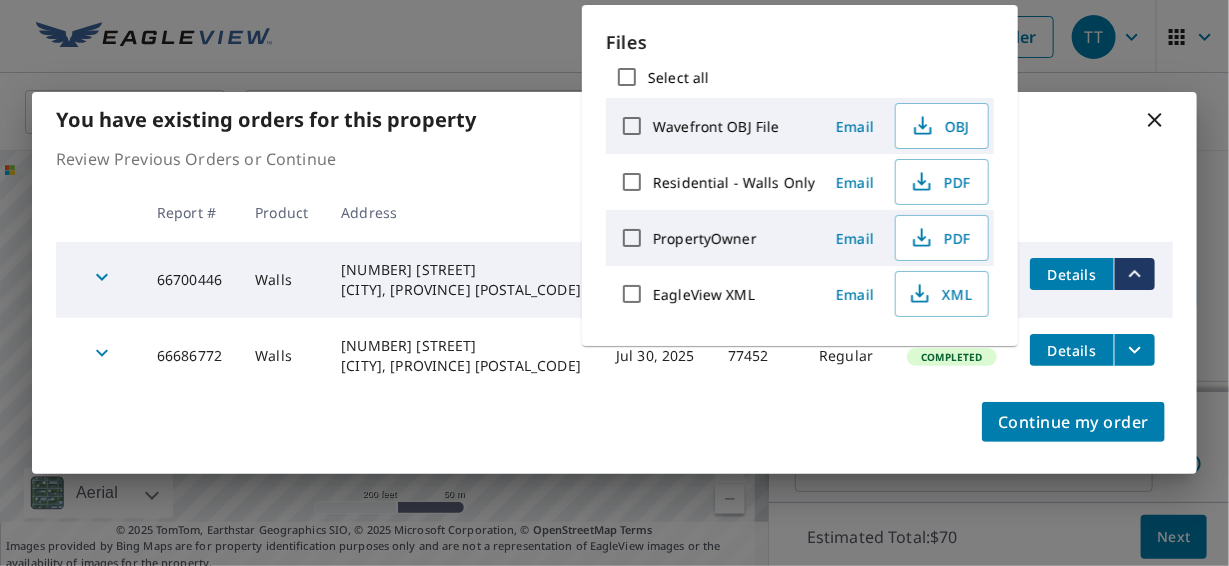 click on "Review Previous Orders or Continue Report # Product Address Date Claim ID Delivery Status 66700446 Walls 232 SANTANA BAY NW
CALGARY, AB T3K3N4 Jul 31, 2025 77452 Regular Completed Details 66686772 Walls 232 SANTANA BAY NW
CALGARY, AB T3K3N4 Jul 30, 2025 77452 Regular Completed Details" at bounding box center [614, 270] 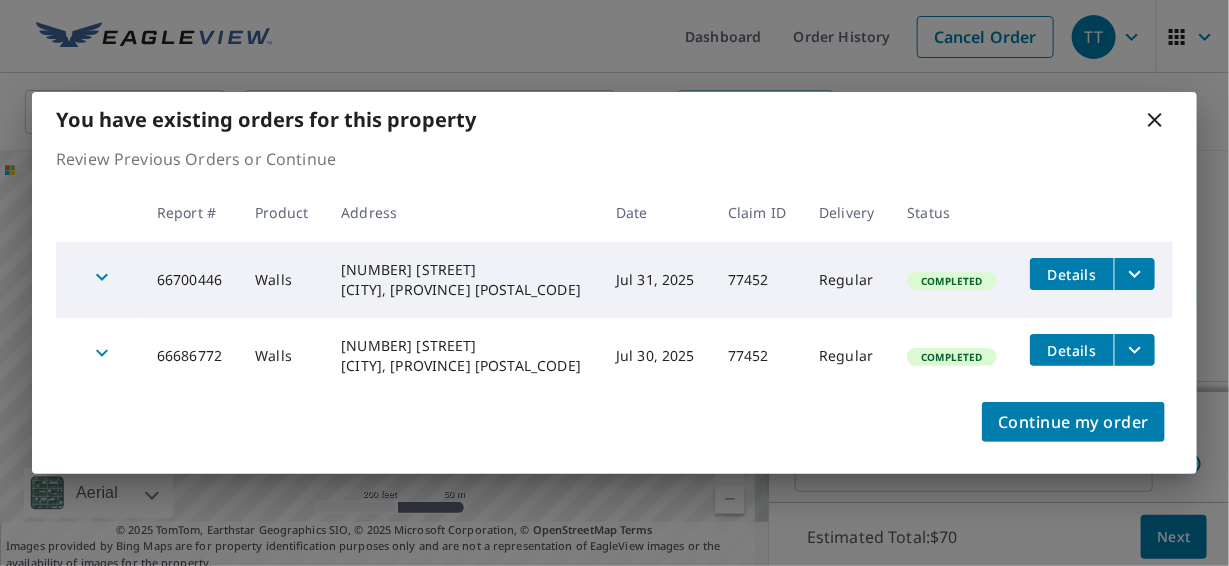 click 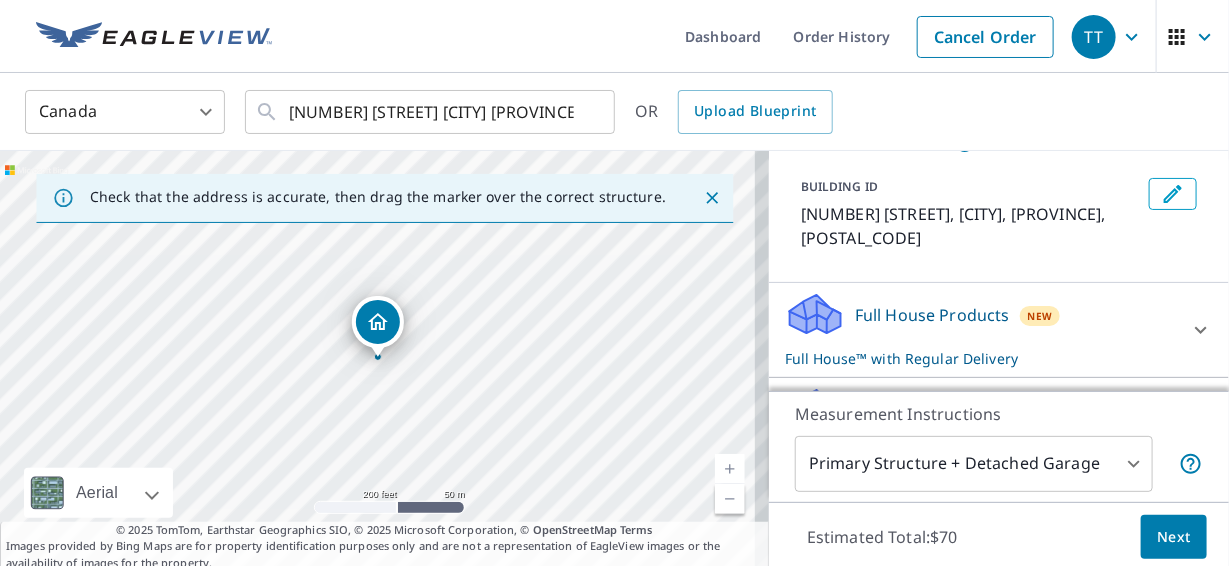 scroll, scrollTop: 200, scrollLeft: 0, axis: vertical 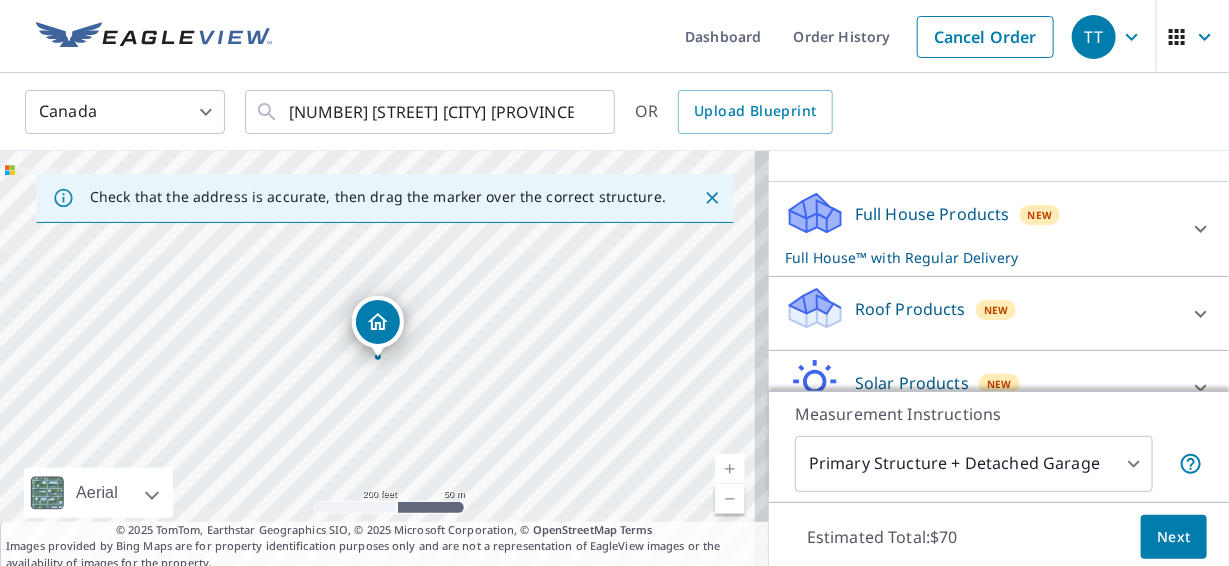 click 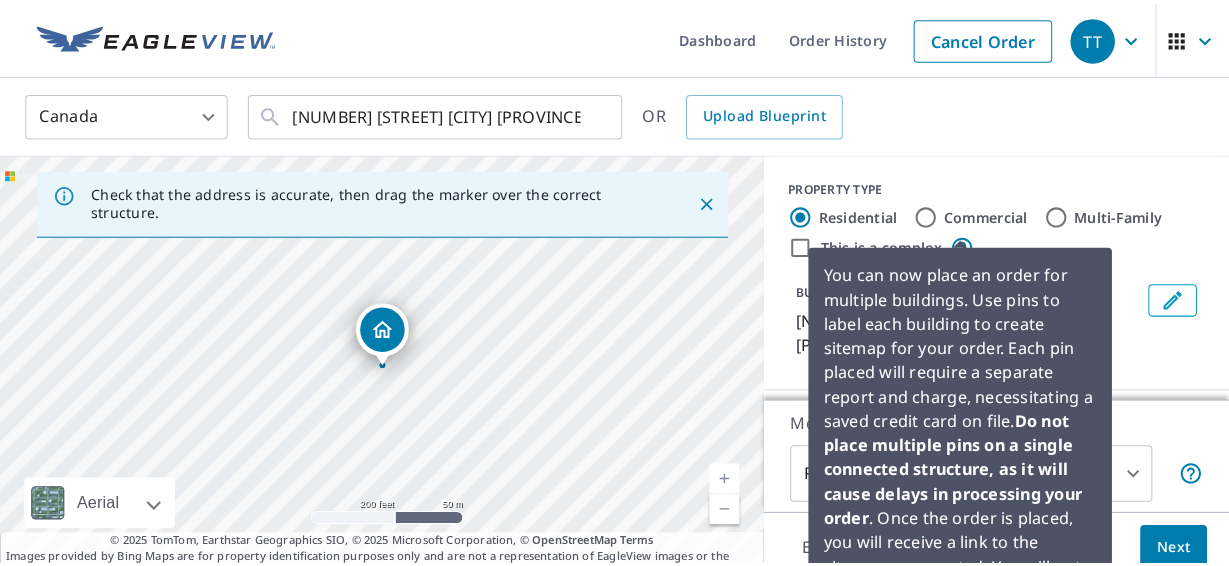 scroll, scrollTop: 99, scrollLeft: 0, axis: vertical 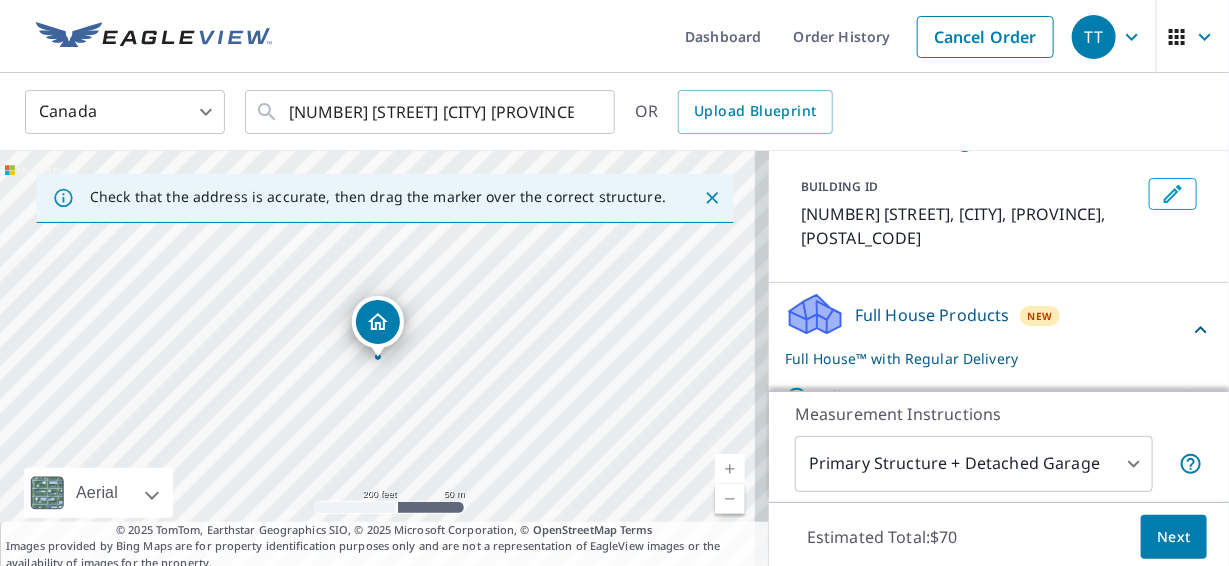 click on "Canada CA ​ [NUMBER] [STREET] [CITY] [PROVINCE] [POSTAL_CODE] ​ OR Upload Blueprint" at bounding box center (607, 111) 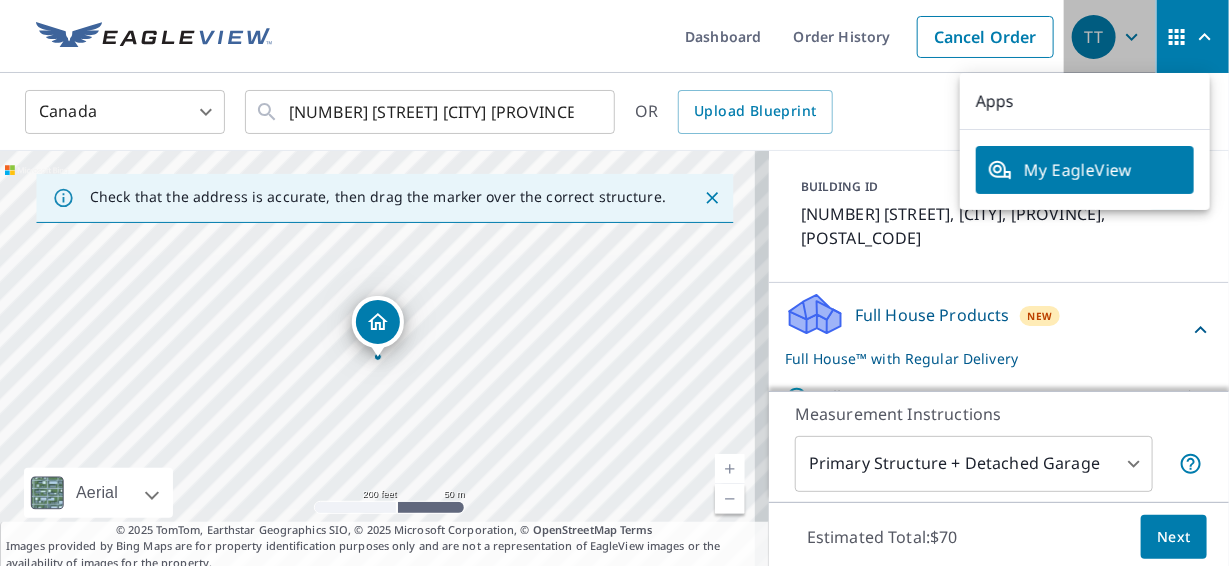 click 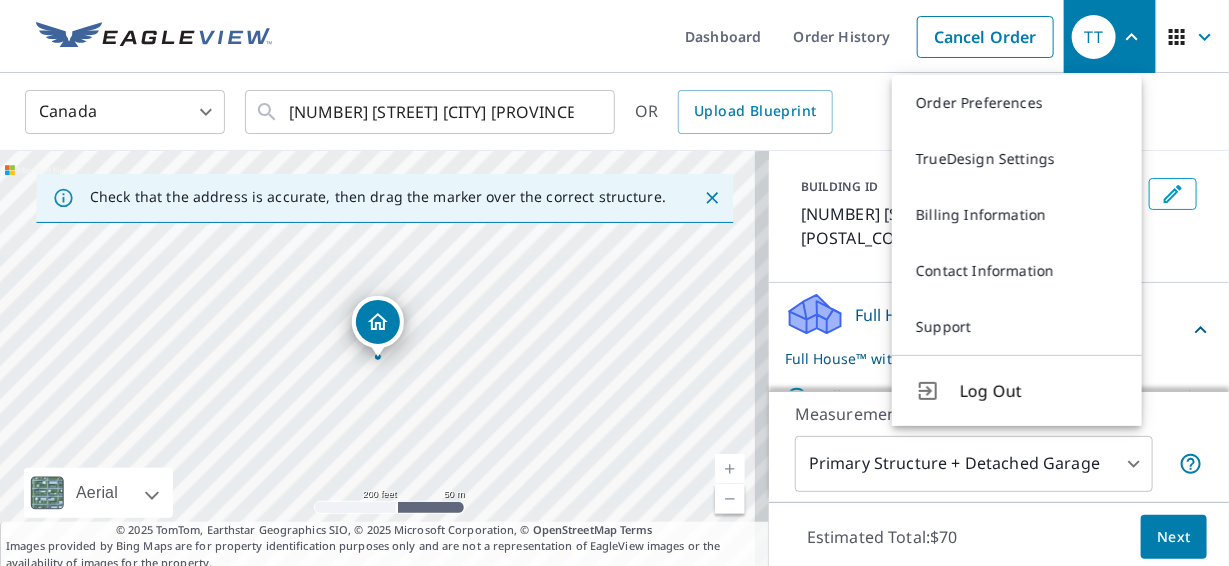 click on "Canada CA ​ [NUMBER] [STREET] [CITY] [PROVINCE] [POSTAL_CODE] ​ OR Upload Blueprint" at bounding box center [607, 111] 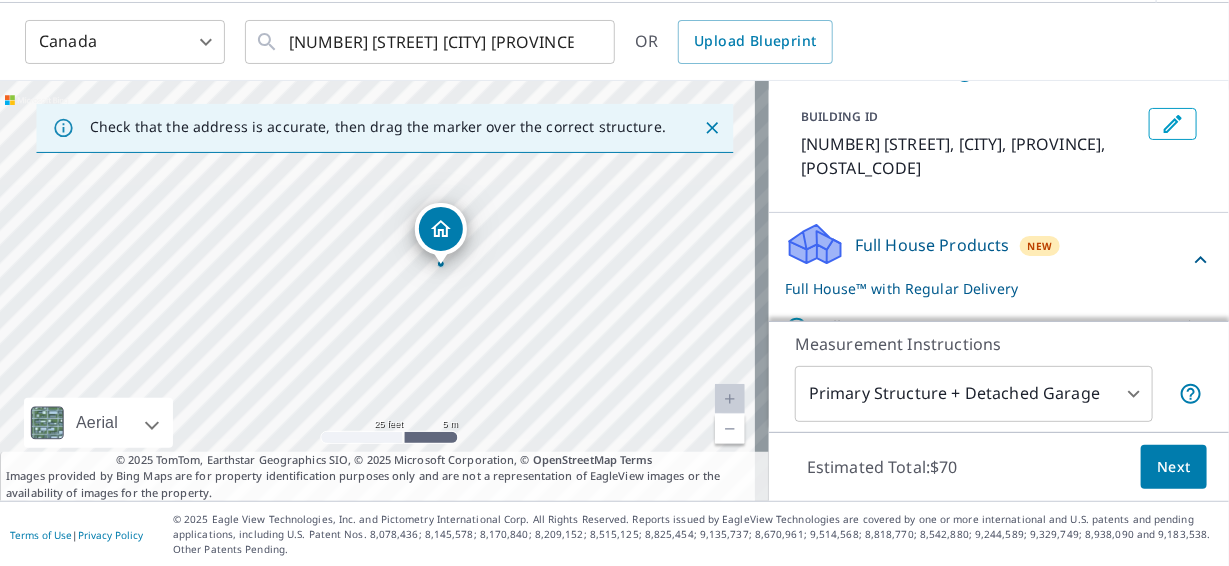 scroll, scrollTop: 0, scrollLeft: 0, axis: both 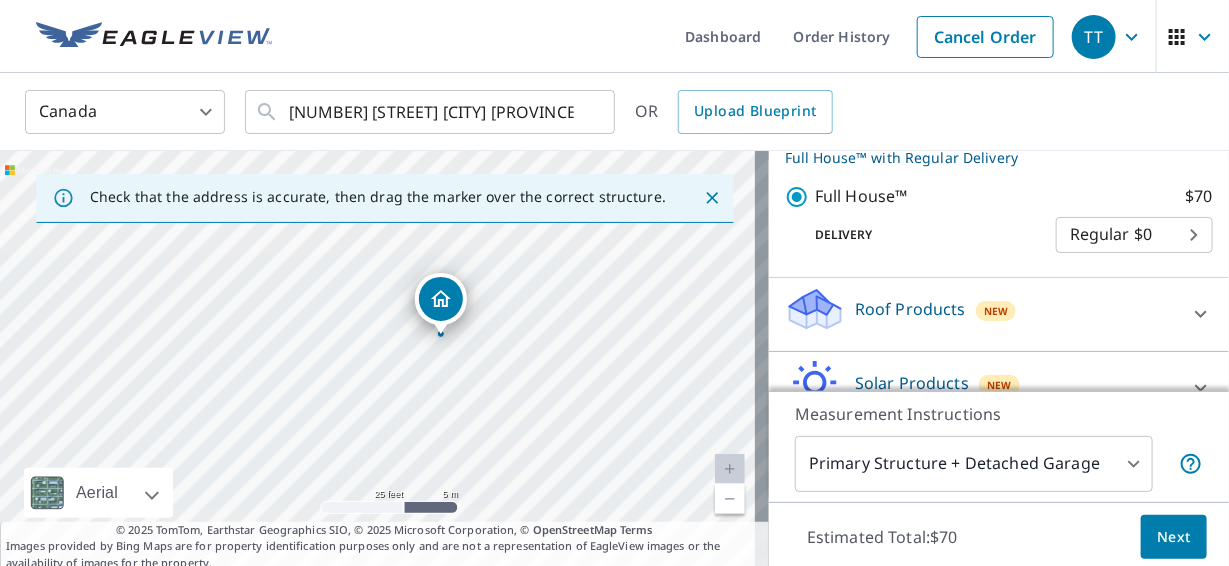 click on "Next" at bounding box center [1174, 537] 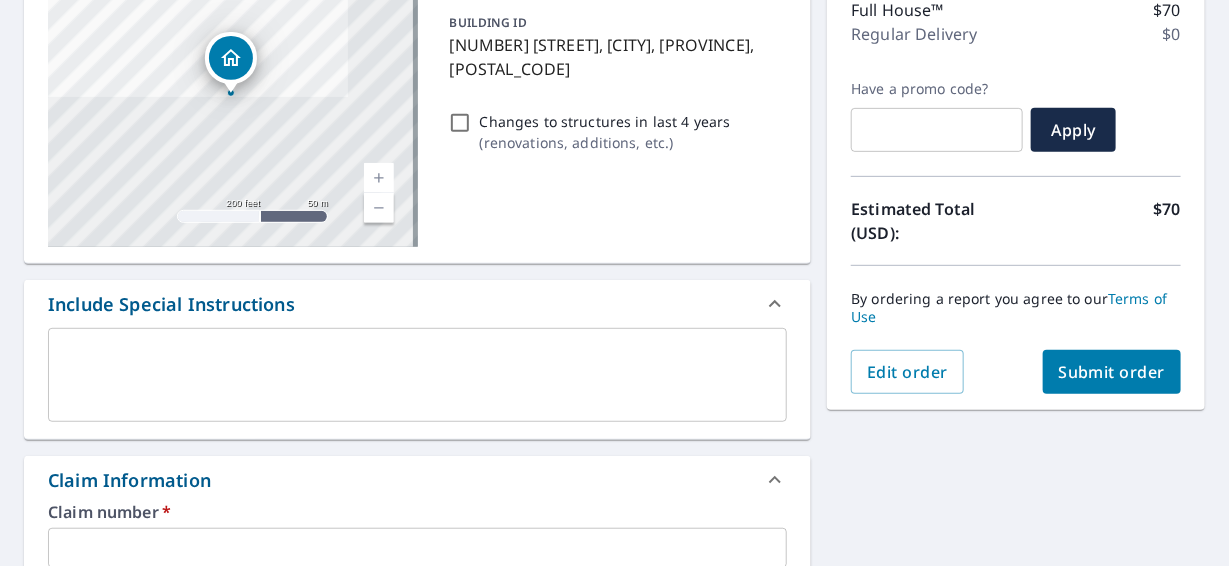 scroll, scrollTop: 300, scrollLeft: 0, axis: vertical 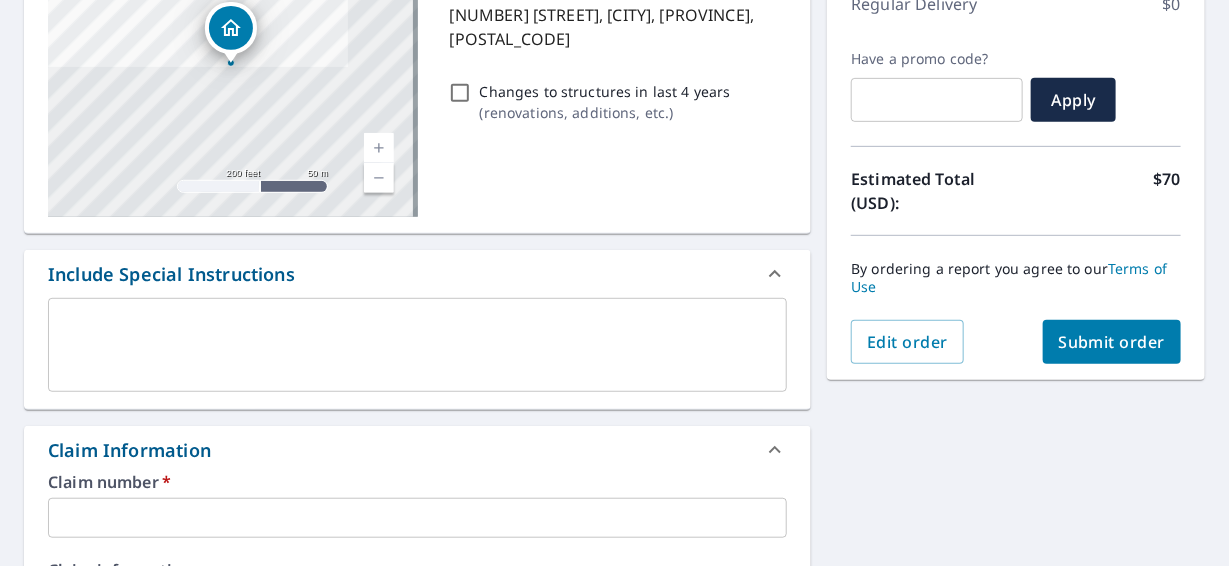 click on "Submit order" at bounding box center (1112, 342) 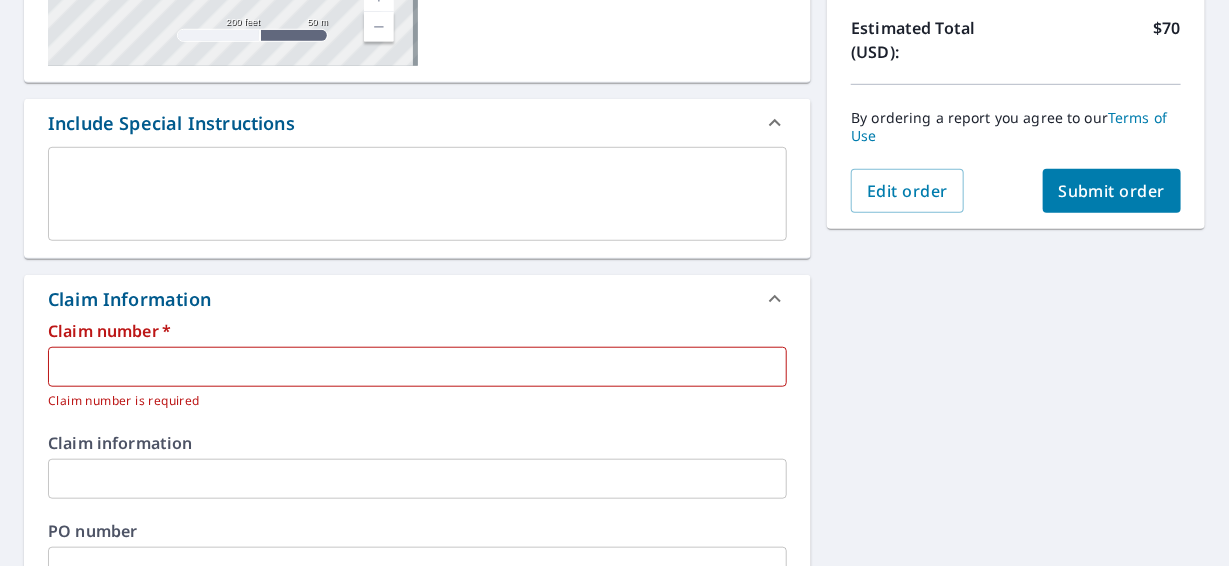 scroll, scrollTop: 499, scrollLeft: 0, axis: vertical 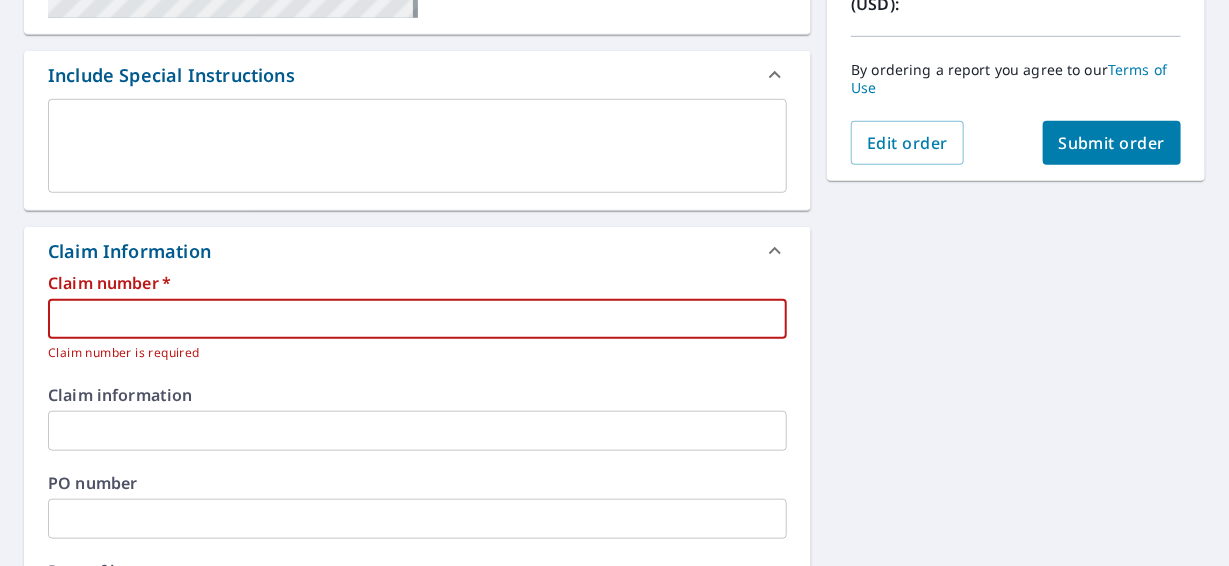 drag, startPoint x: 179, startPoint y: 329, endPoint x: 195, endPoint y: 330, distance: 16.03122 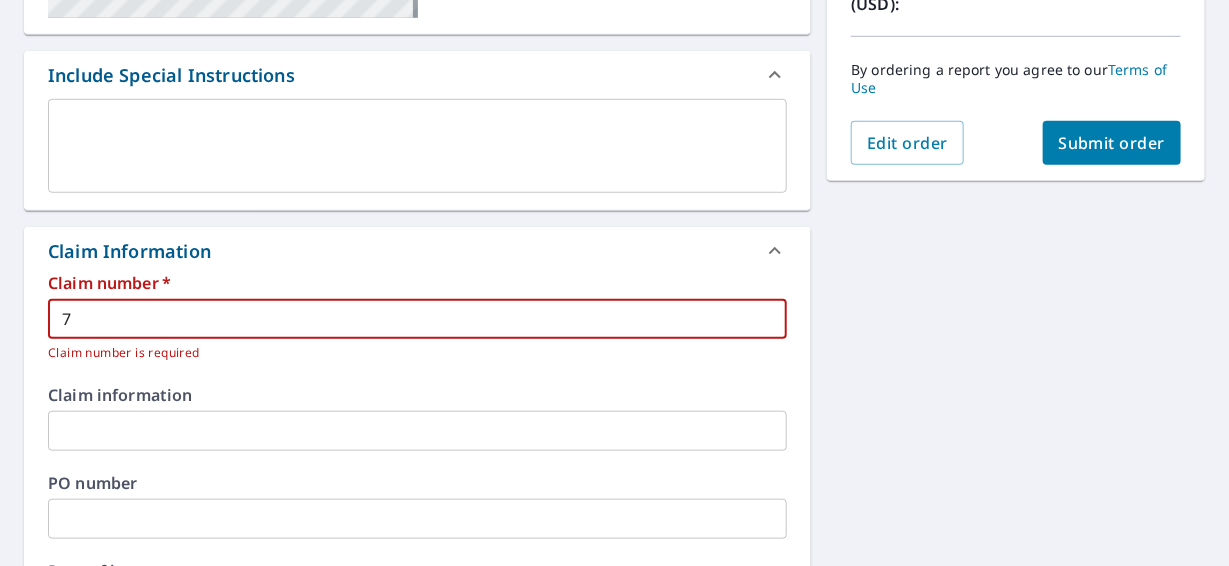 type on "77" 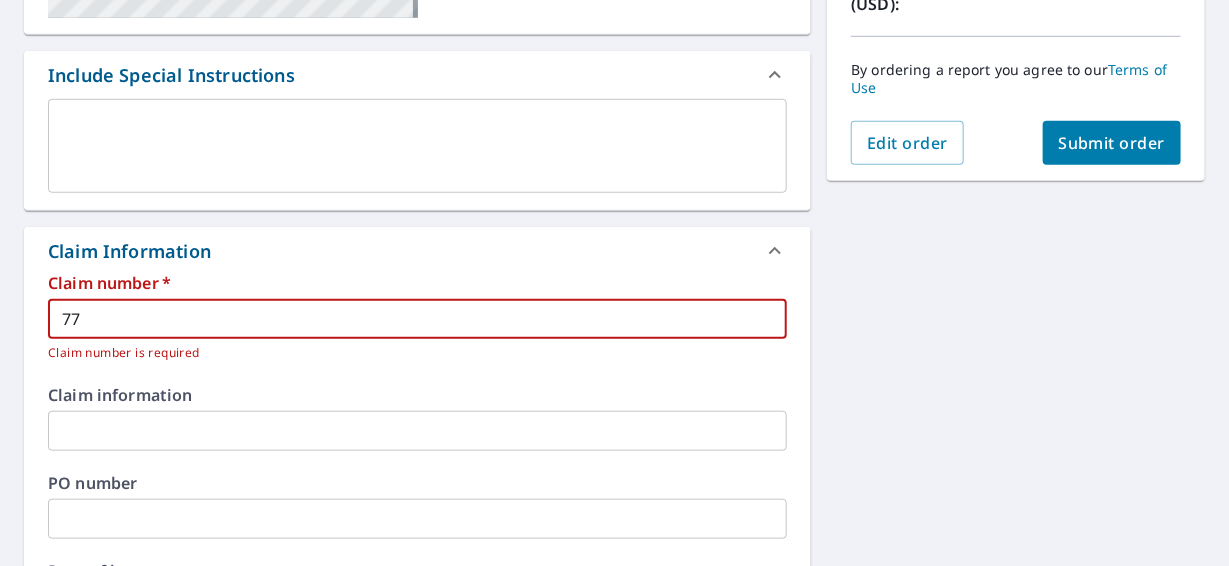 type on "774" 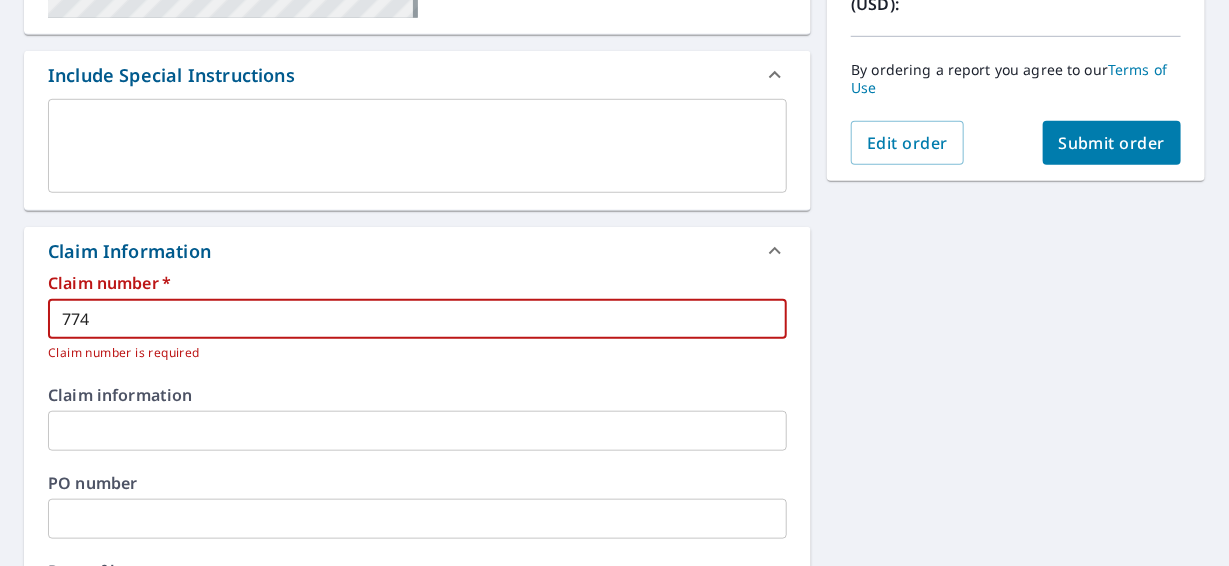 type on "7745" 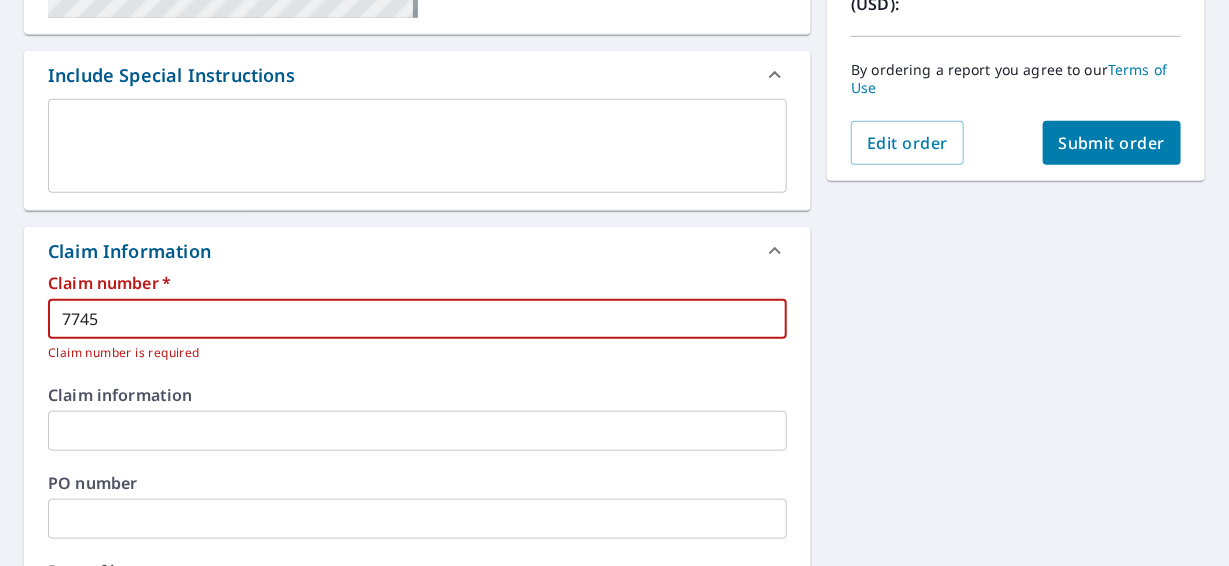 type on "77452" 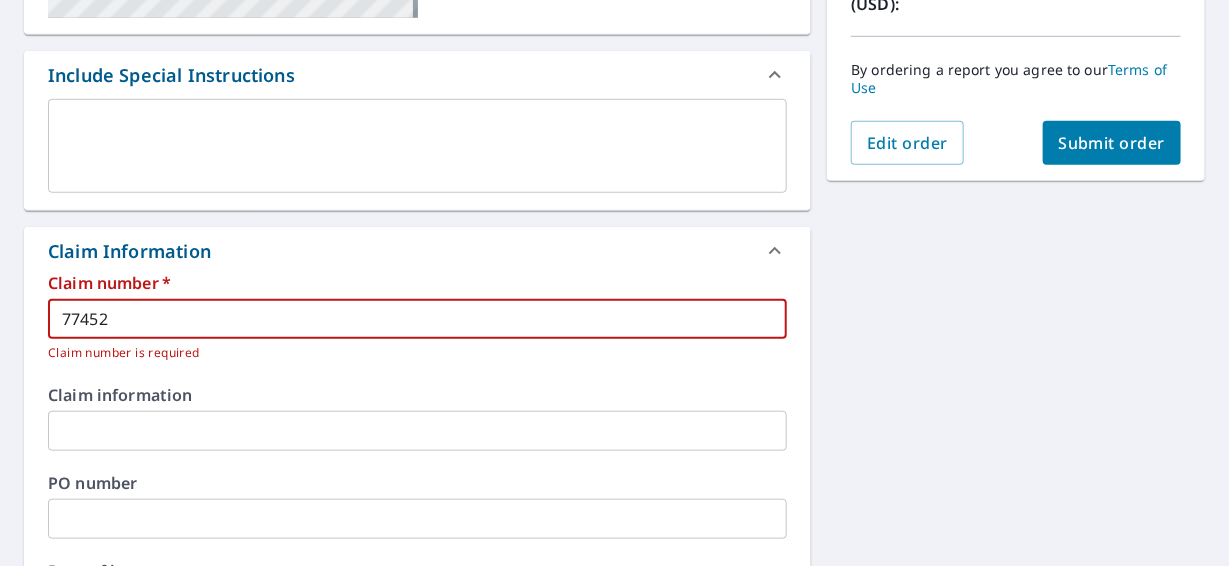 type on "77452" 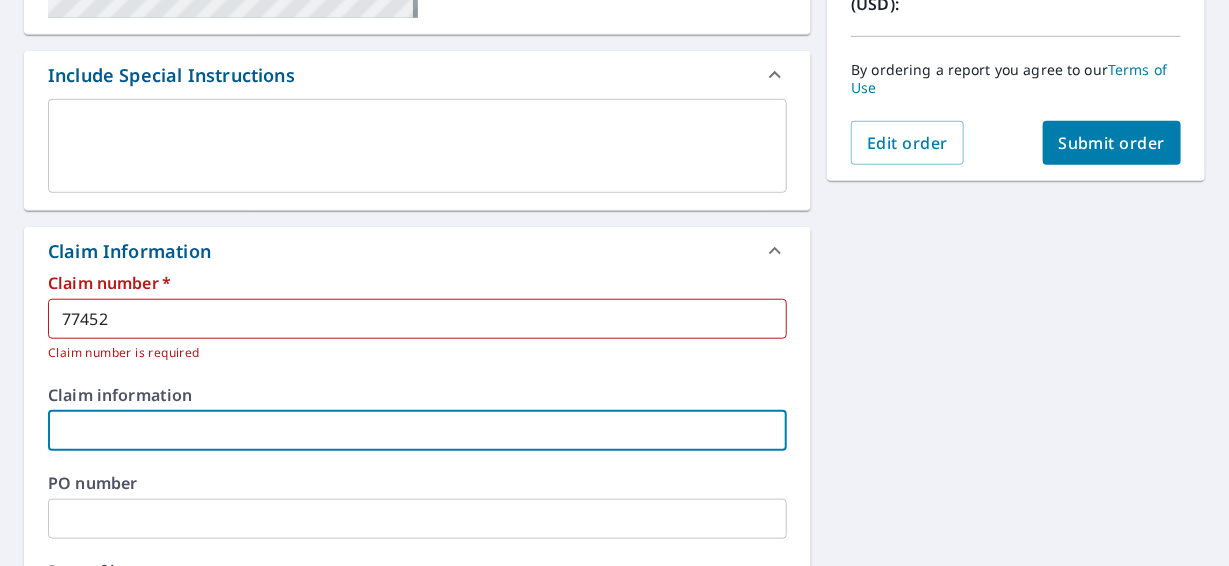 paste on "[NUMBER] [STREET]" 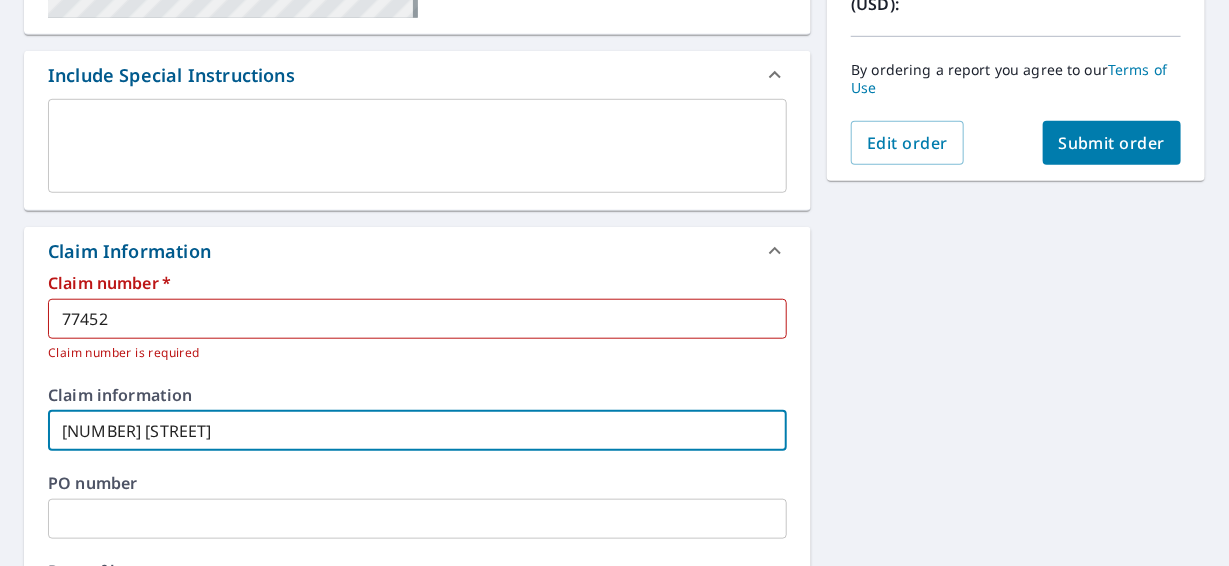 drag, startPoint x: 232, startPoint y: 428, endPoint x: 0, endPoint y: 432, distance: 232.03448 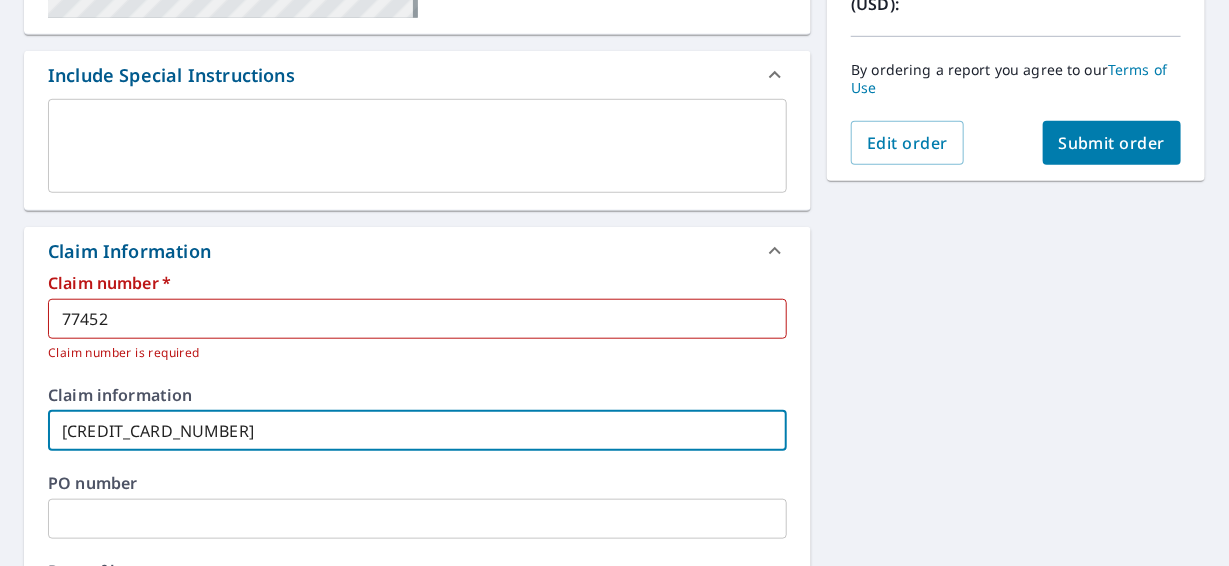 type on "[CREDIT_CARD_NUMBER]" 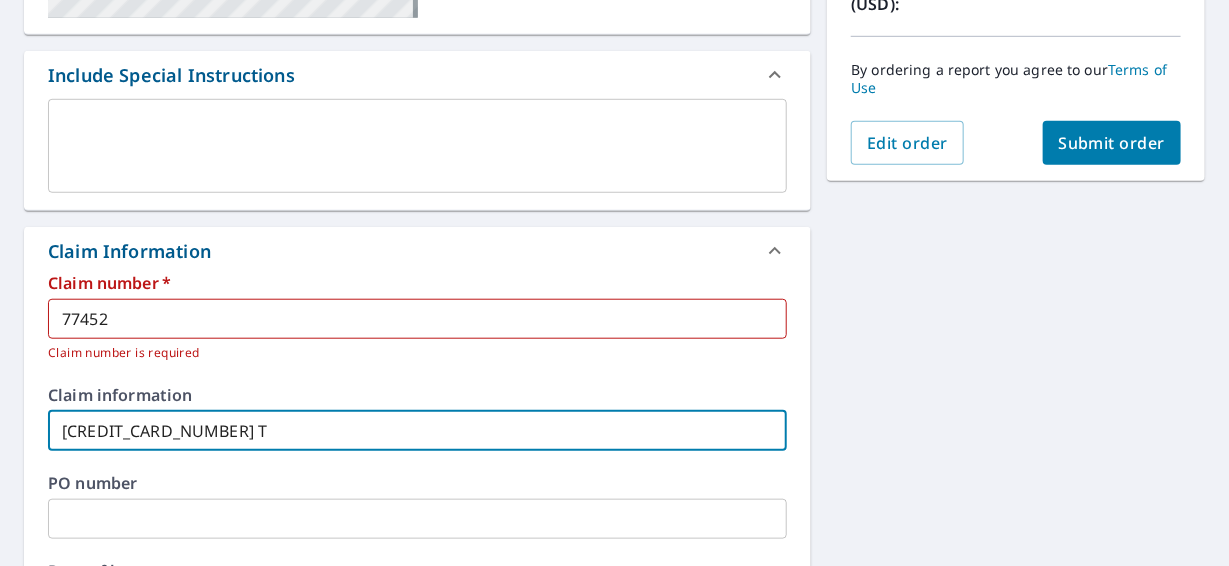 type on "[CREDIT_CARD_NUMBER] TD" 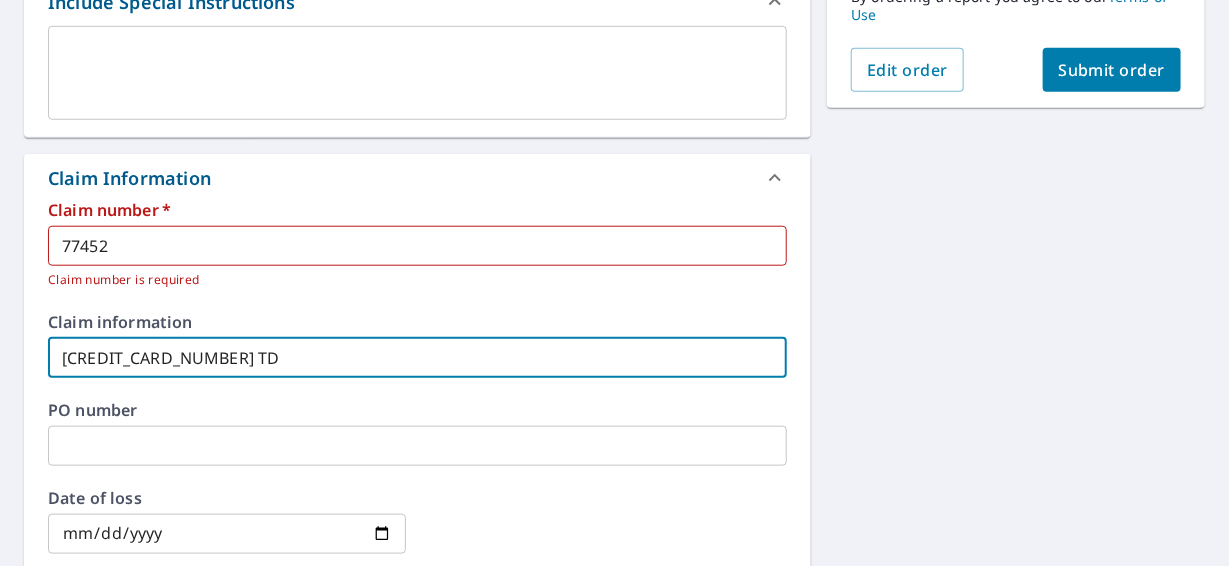 scroll, scrollTop: 600, scrollLeft: 0, axis: vertical 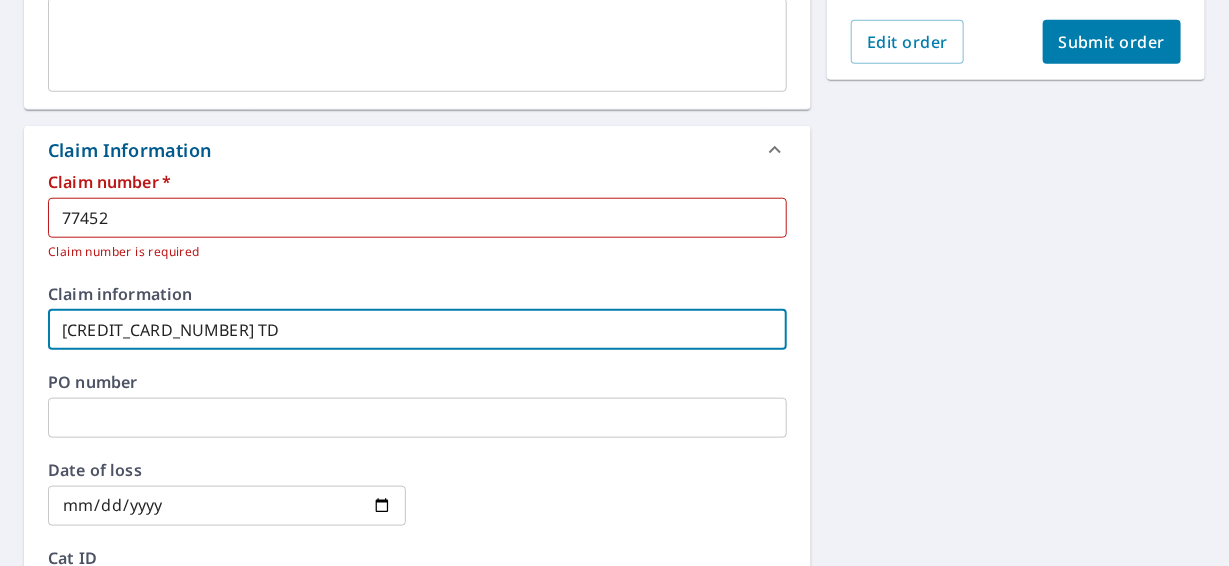 type on "[CREDIT_CARD_NUMBER] TD" 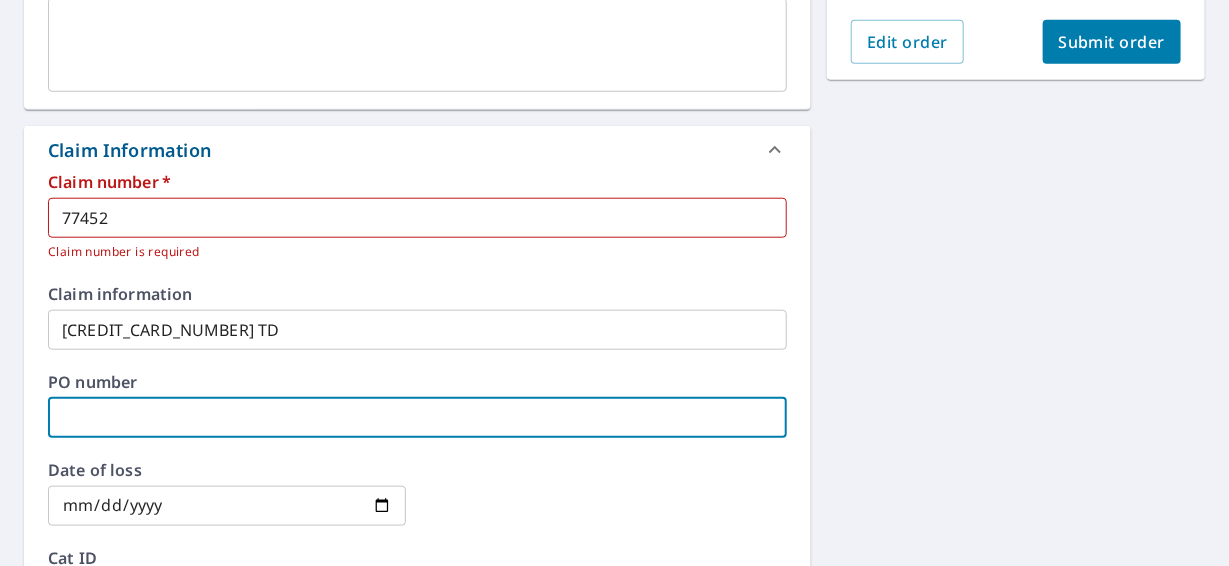 click at bounding box center [417, 418] 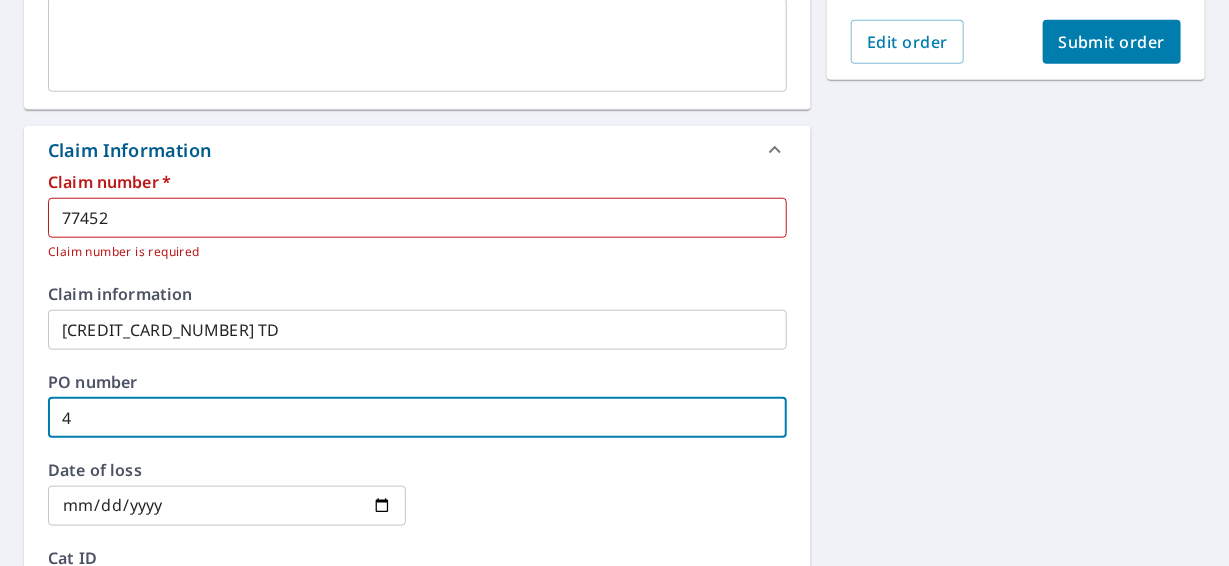type on "44" 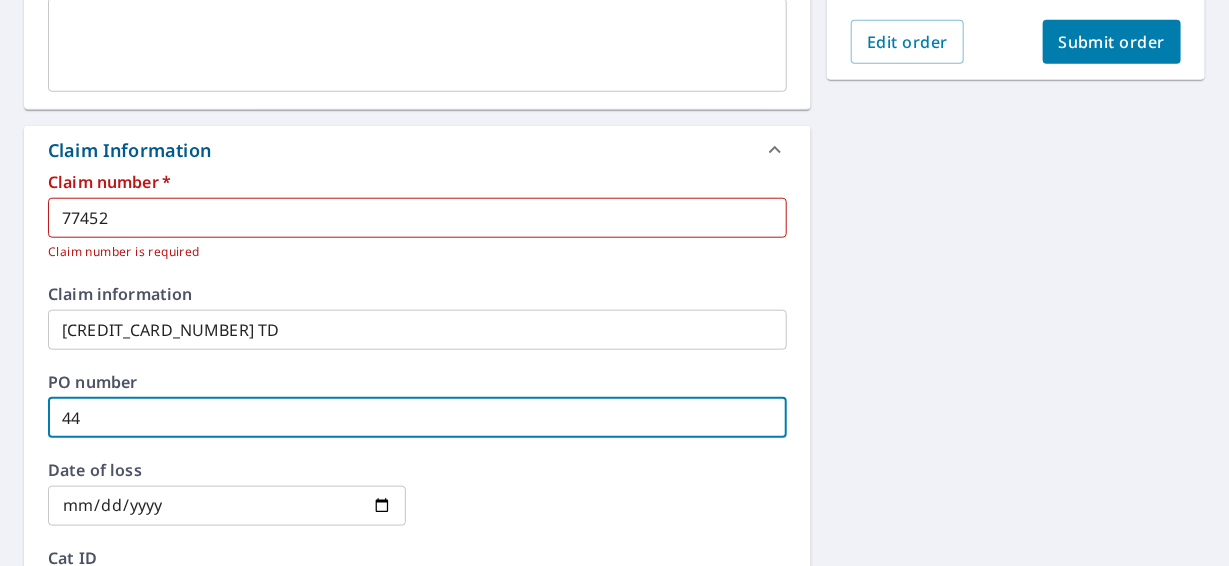 type on "4" 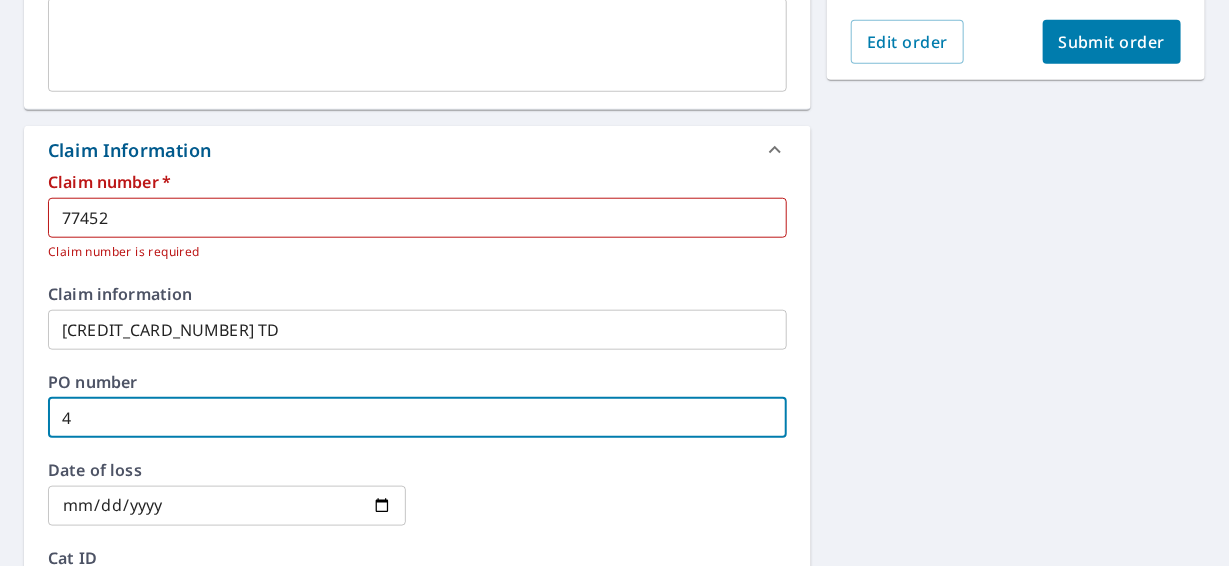 type 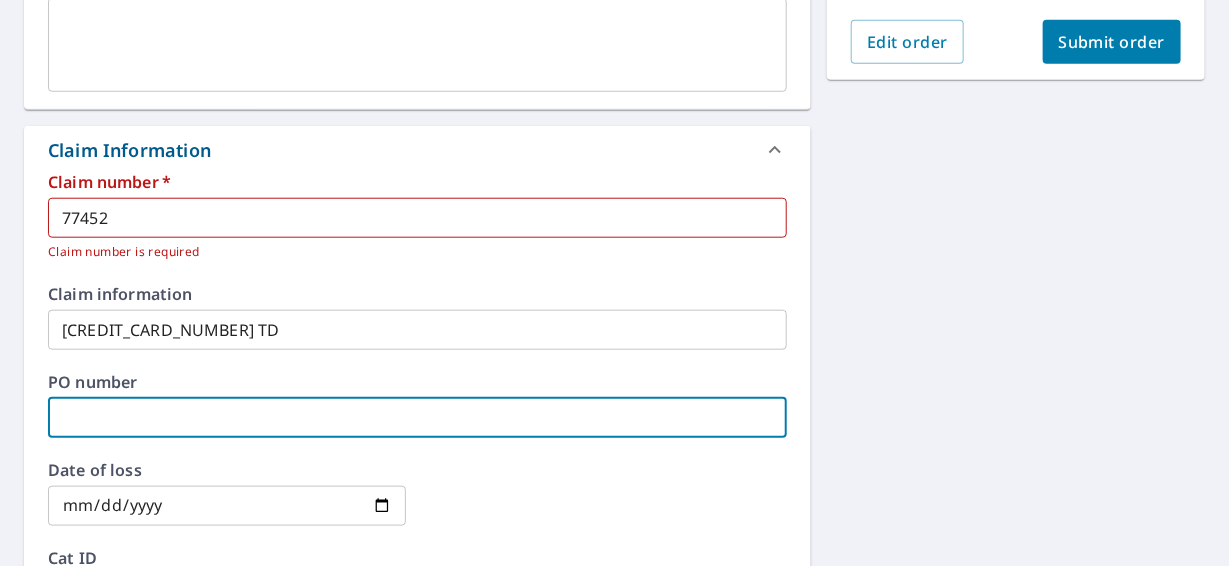type on "7" 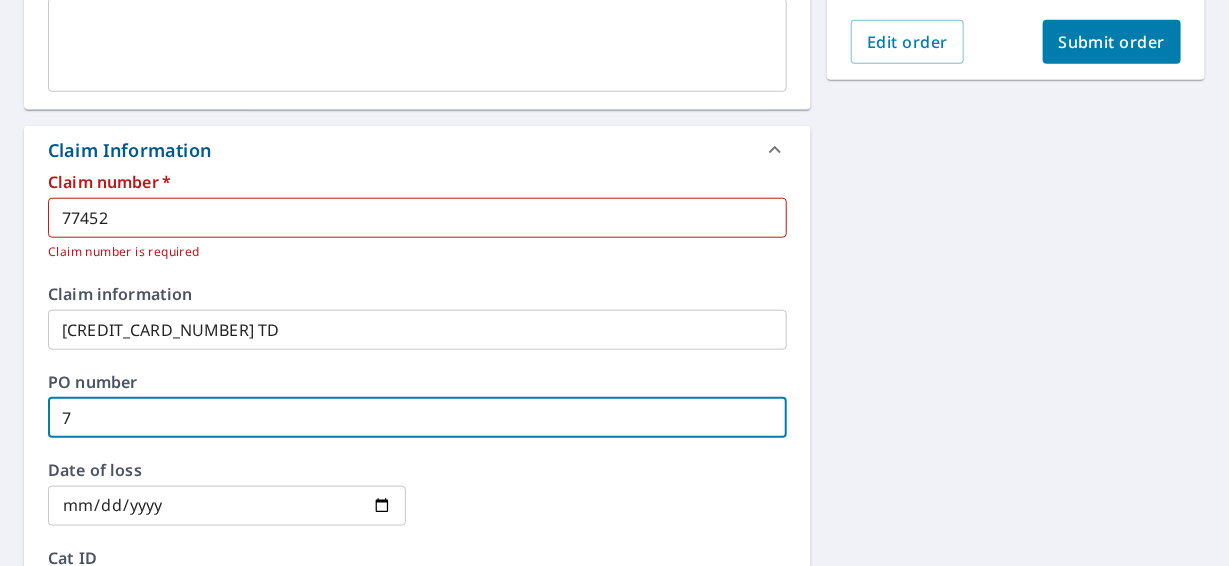 type on "77" 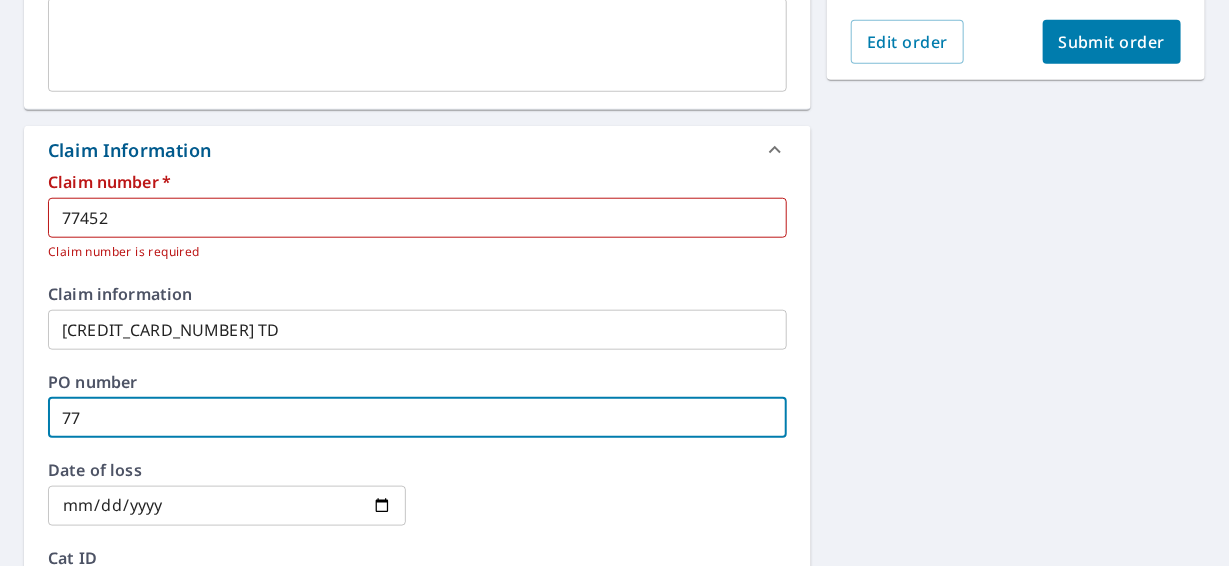 type on "774" 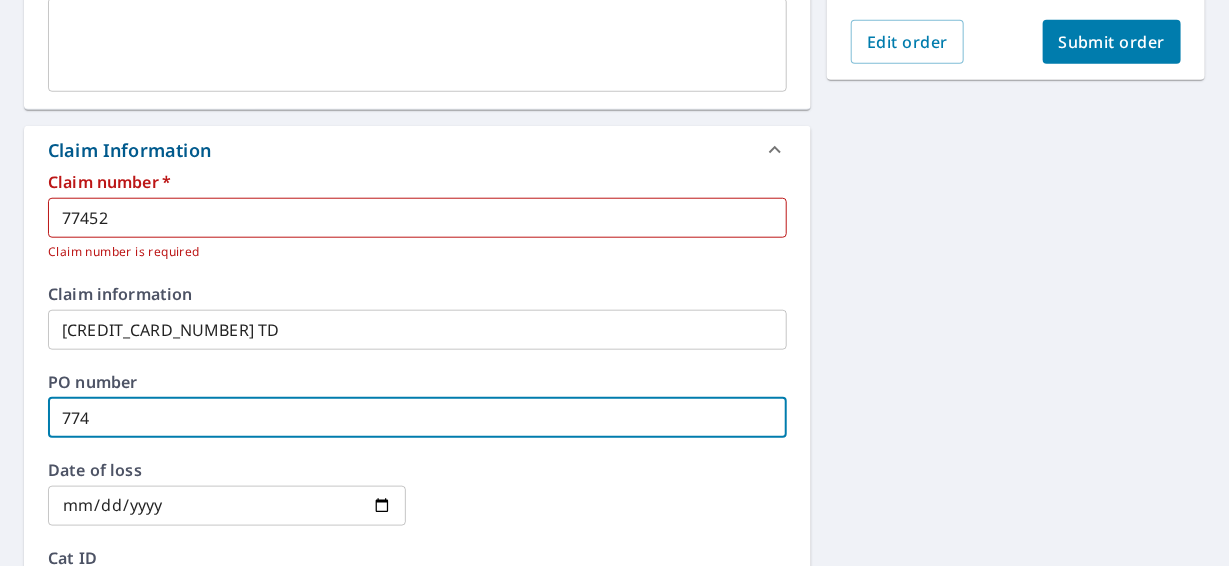 type on "7745" 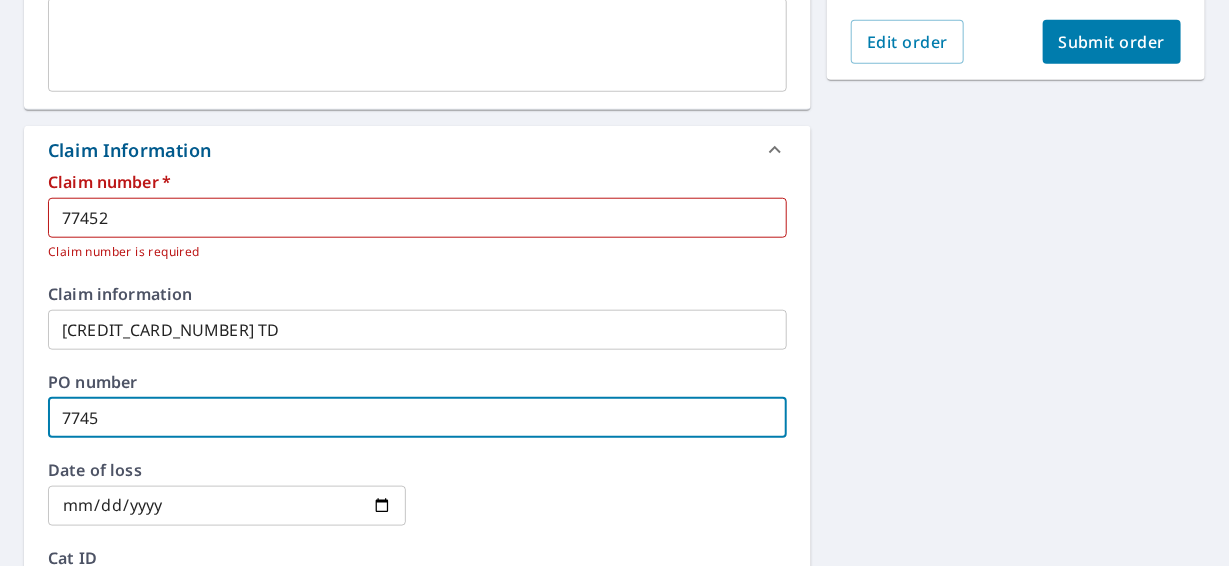 type on "77452" 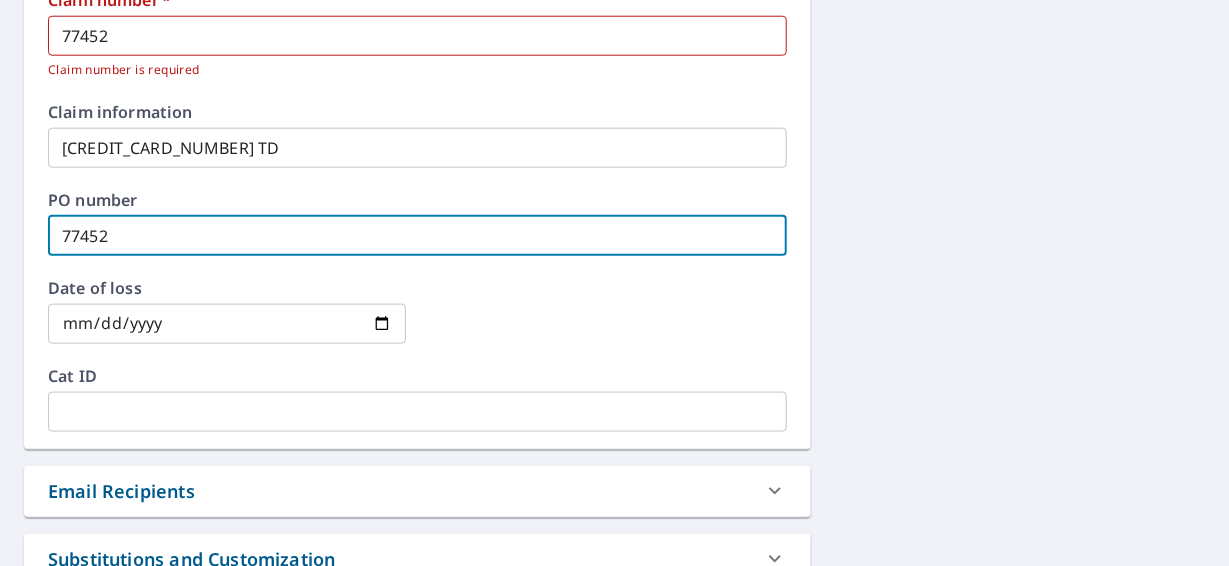 scroll, scrollTop: 800, scrollLeft: 0, axis: vertical 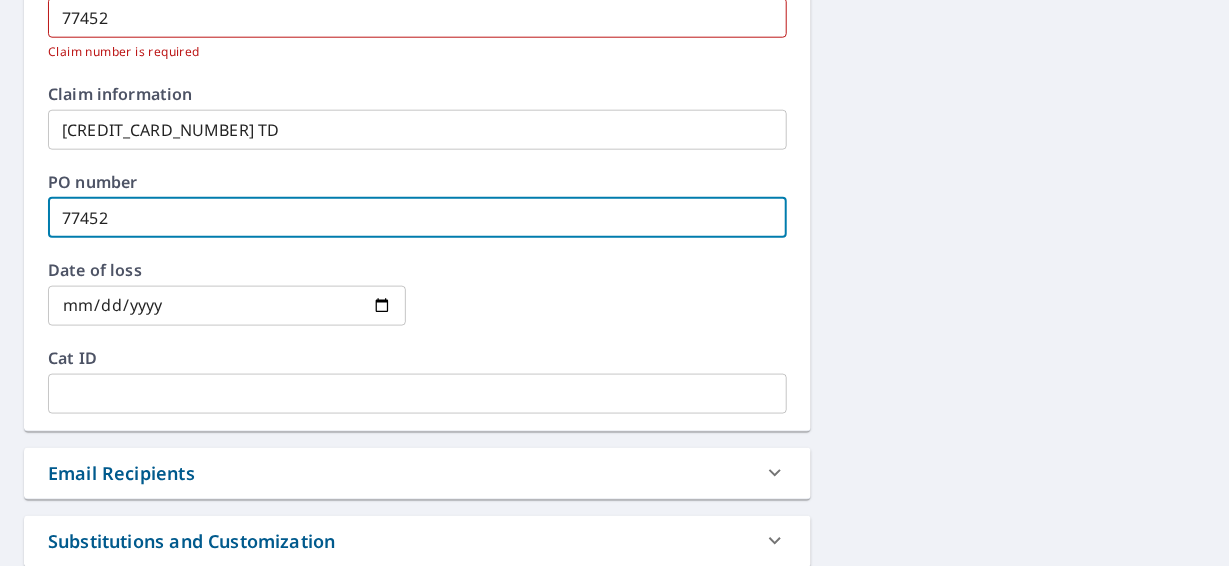 type on "77452" 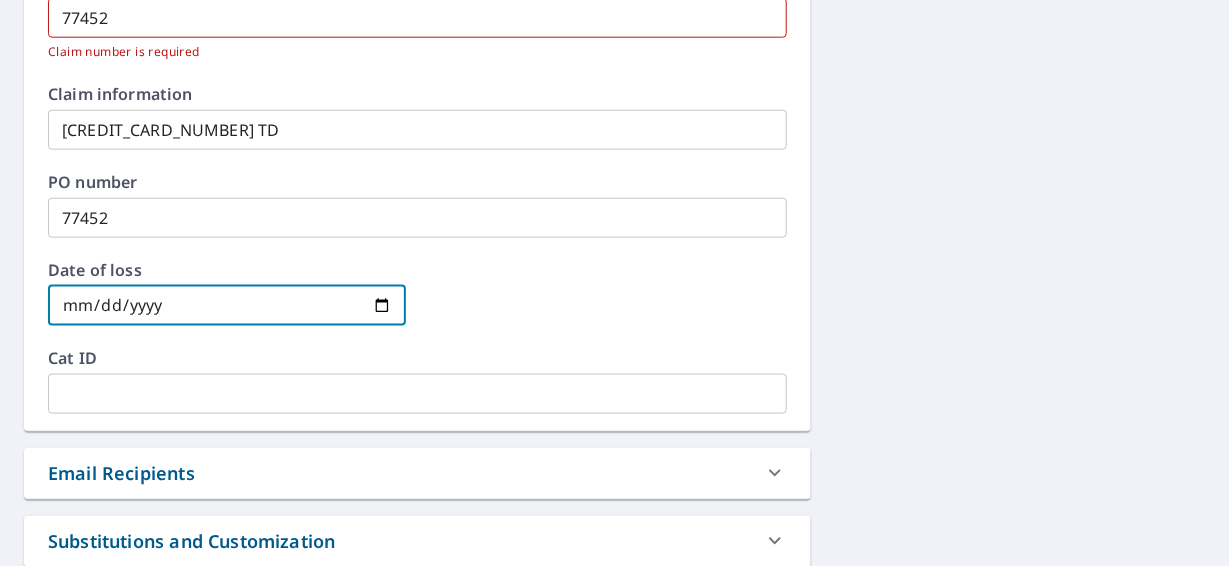 click at bounding box center [227, 306] 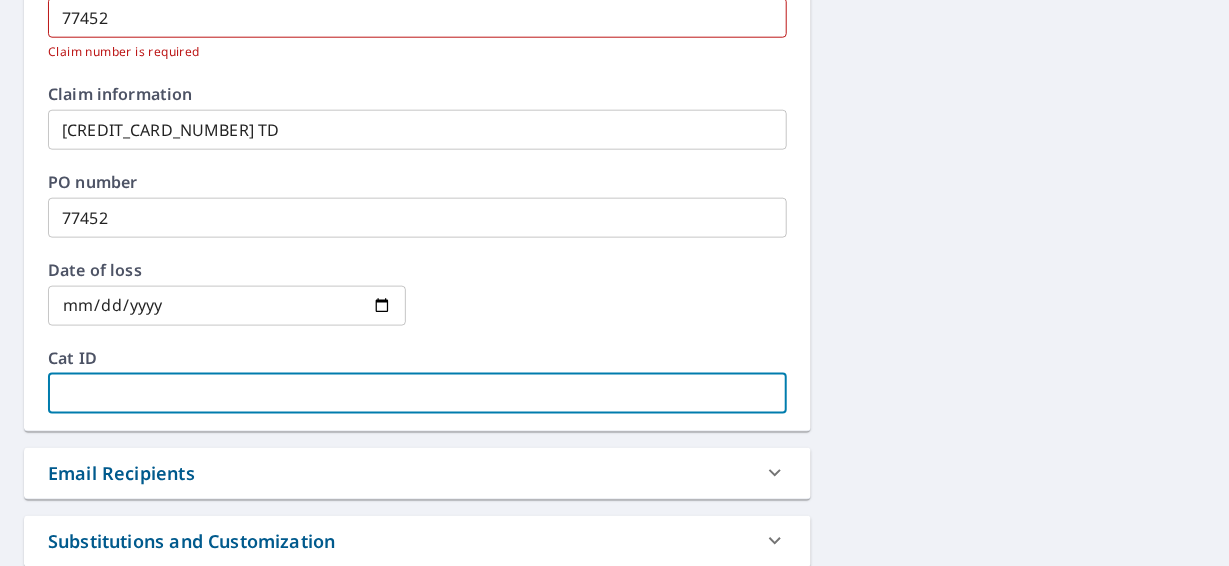 type on "914" 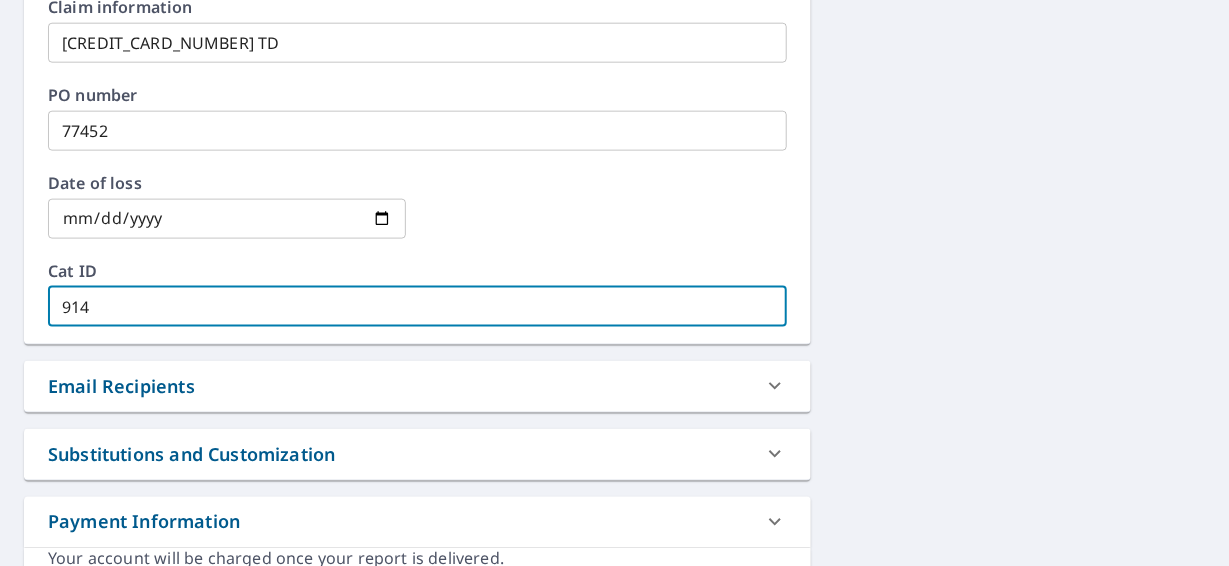 scroll, scrollTop: 1000, scrollLeft: 0, axis: vertical 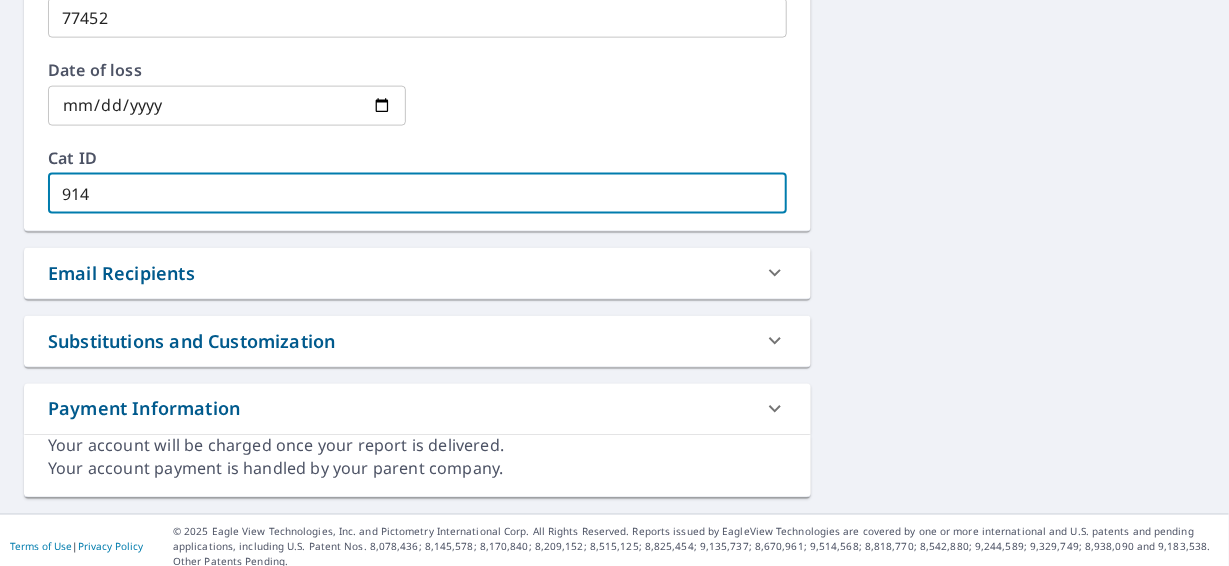 click on "Email Recipients" at bounding box center (399, 273) 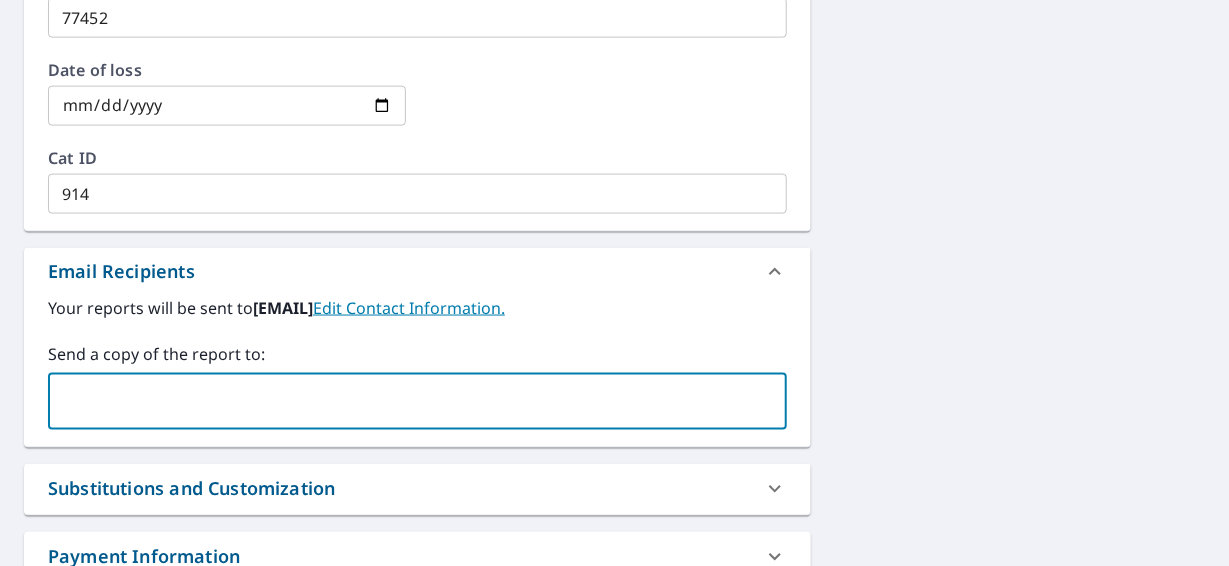 click at bounding box center (402, 402) 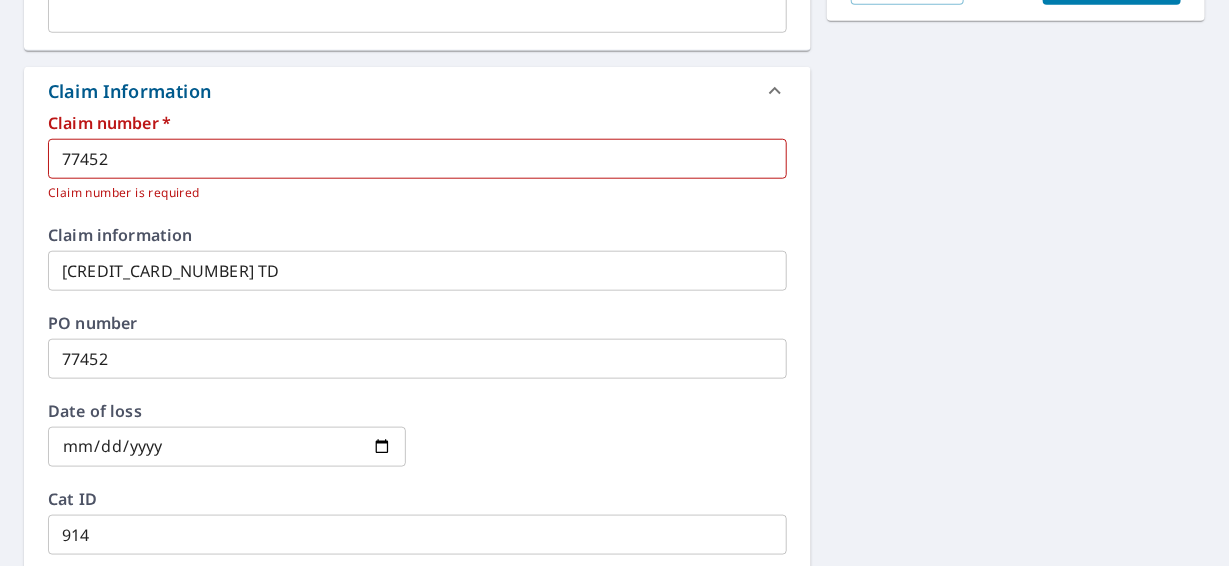 scroll, scrollTop: 159, scrollLeft: 0, axis: vertical 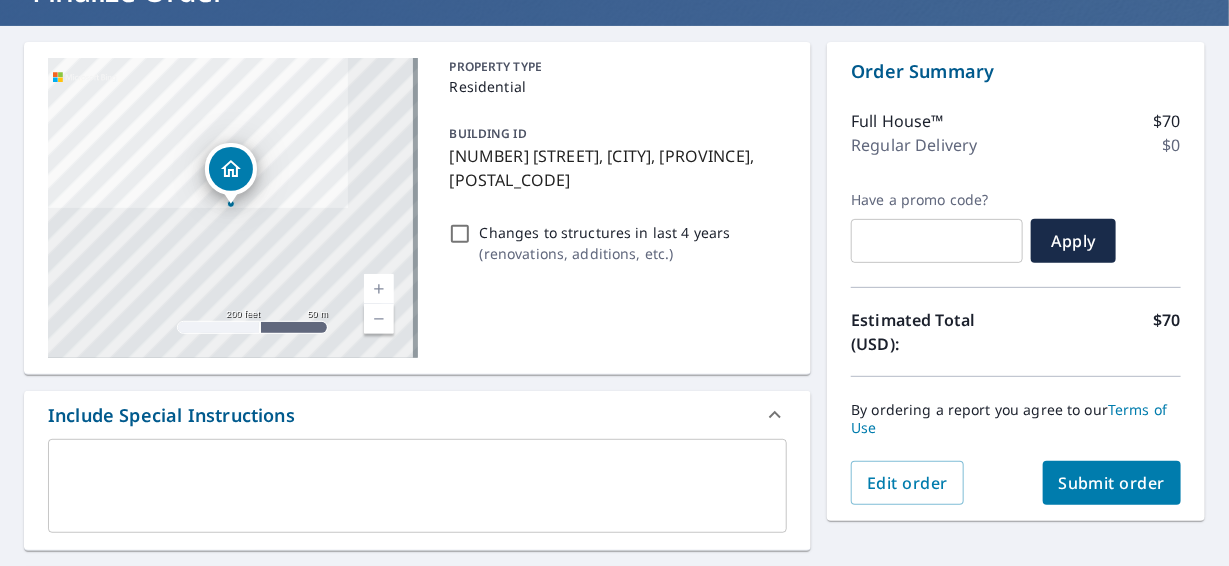 type 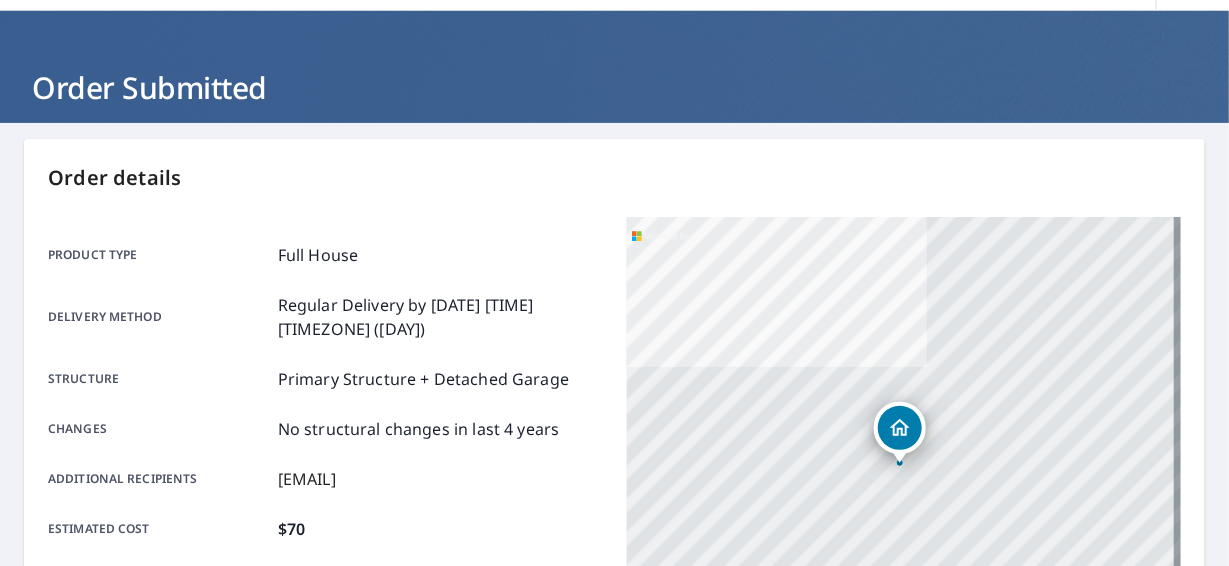 scroll, scrollTop: 0, scrollLeft: 0, axis: both 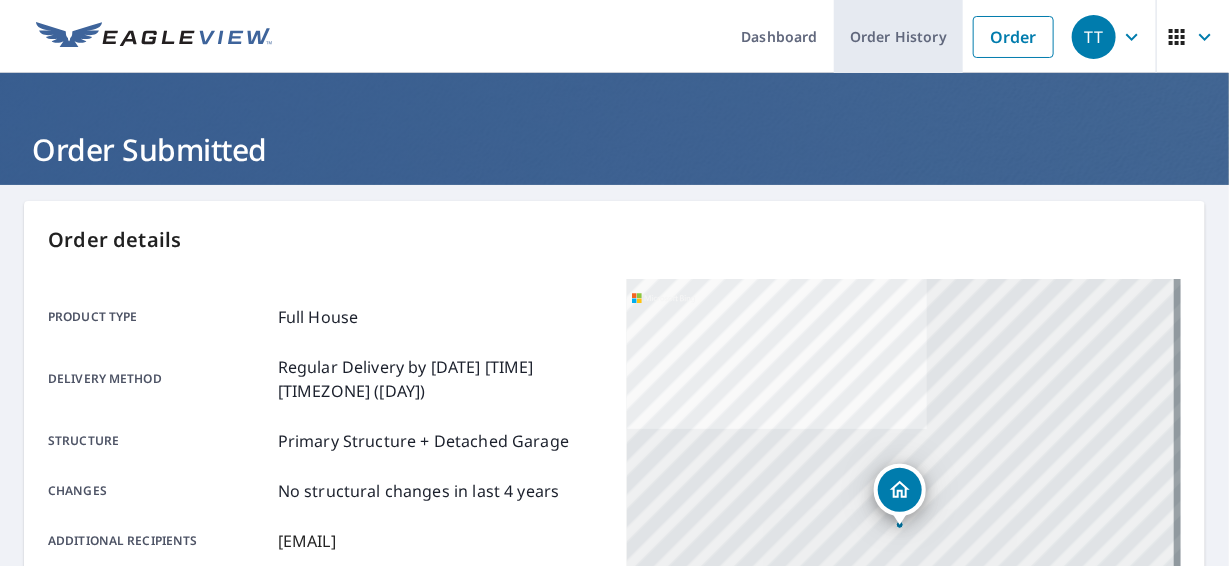 click on "Order History" at bounding box center [898, 36] 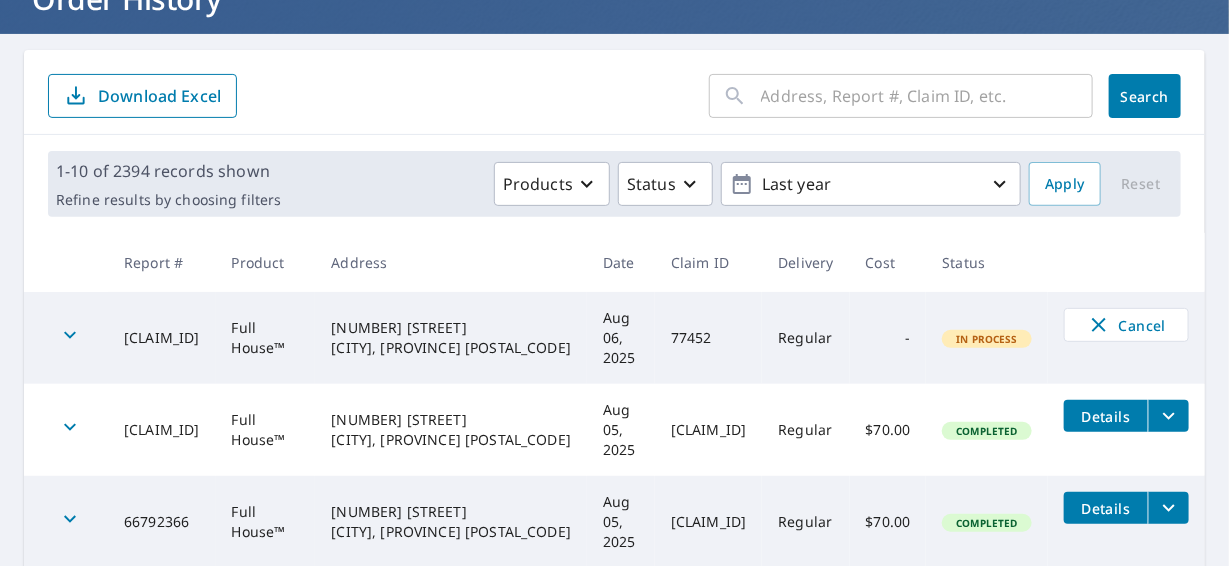 scroll, scrollTop: 200, scrollLeft: 0, axis: vertical 